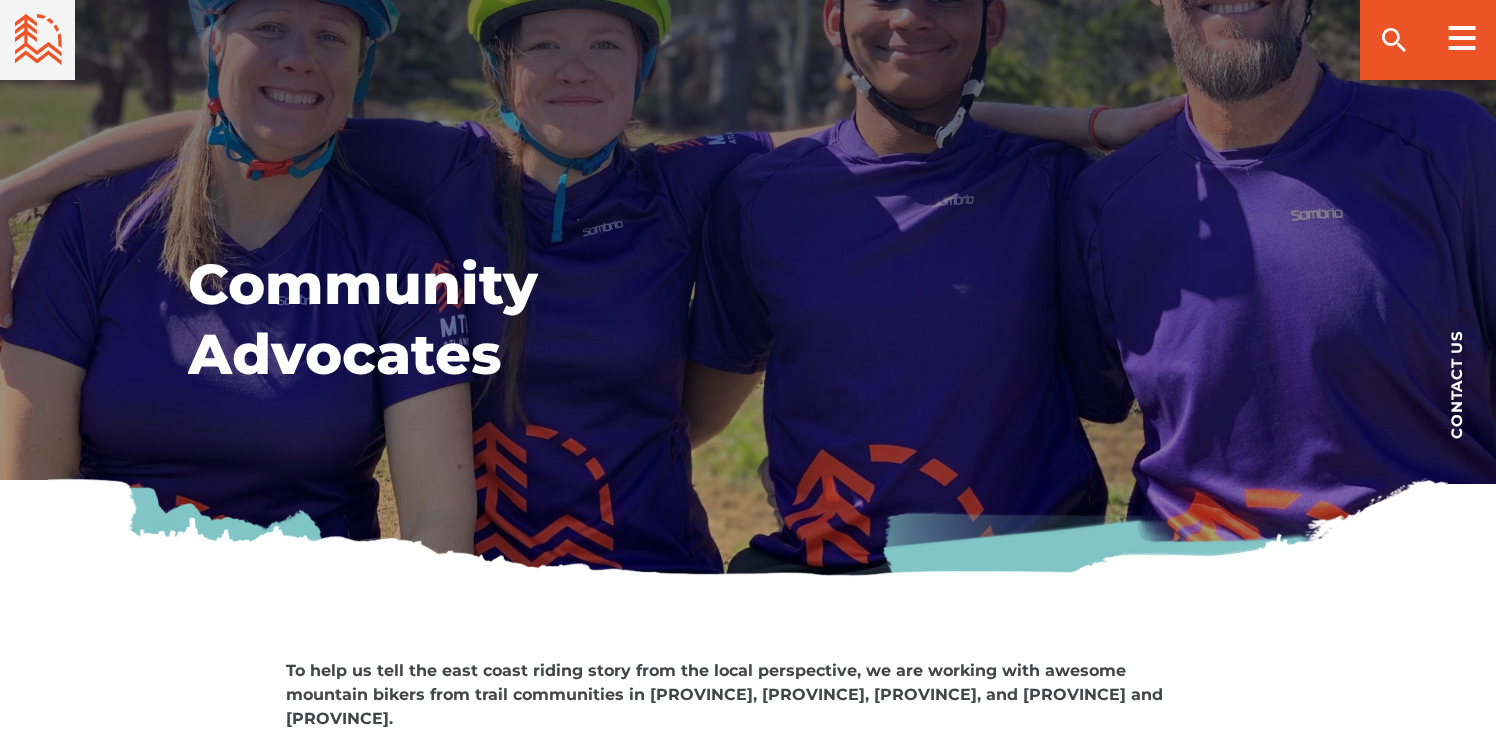 scroll, scrollTop: 0, scrollLeft: 0, axis: both 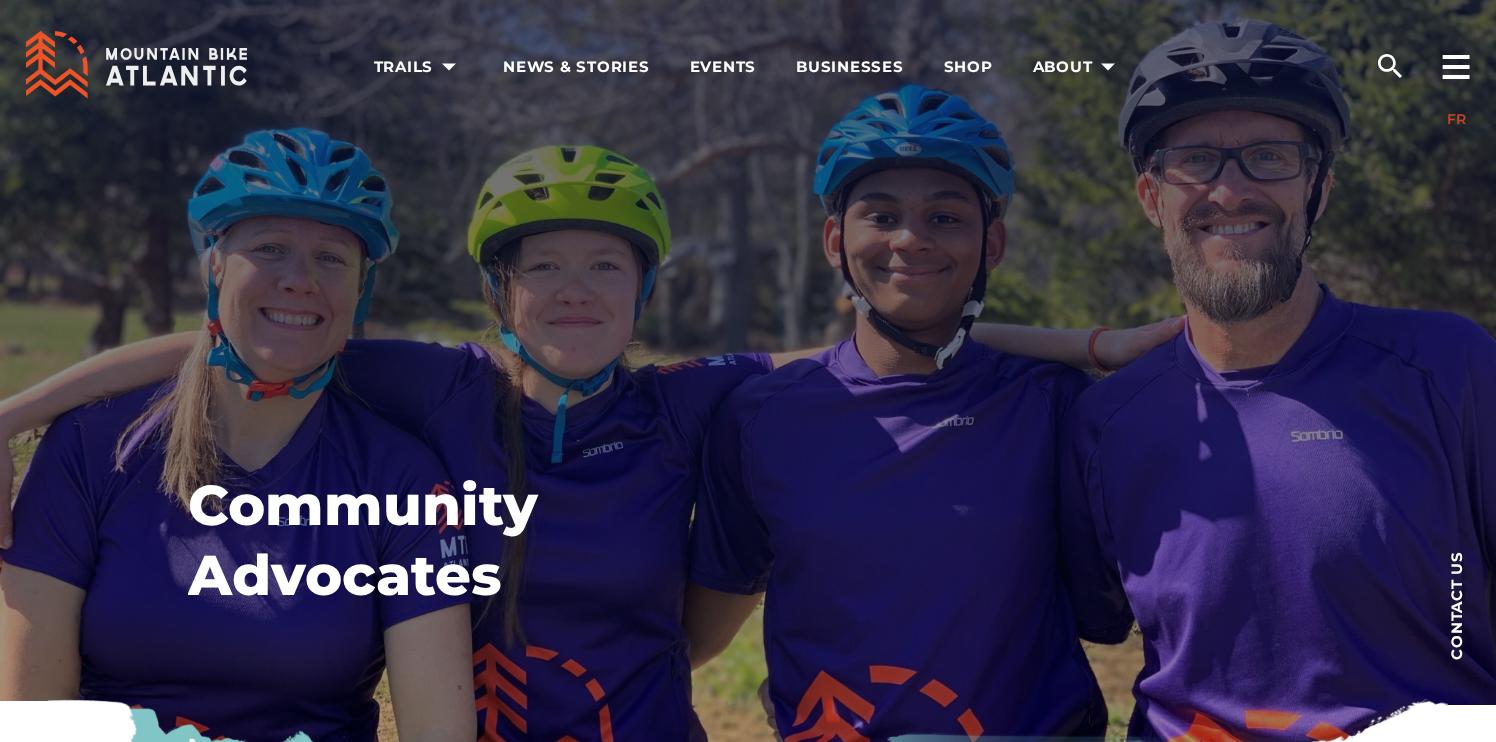 click on "FR" at bounding box center (1456, 119) 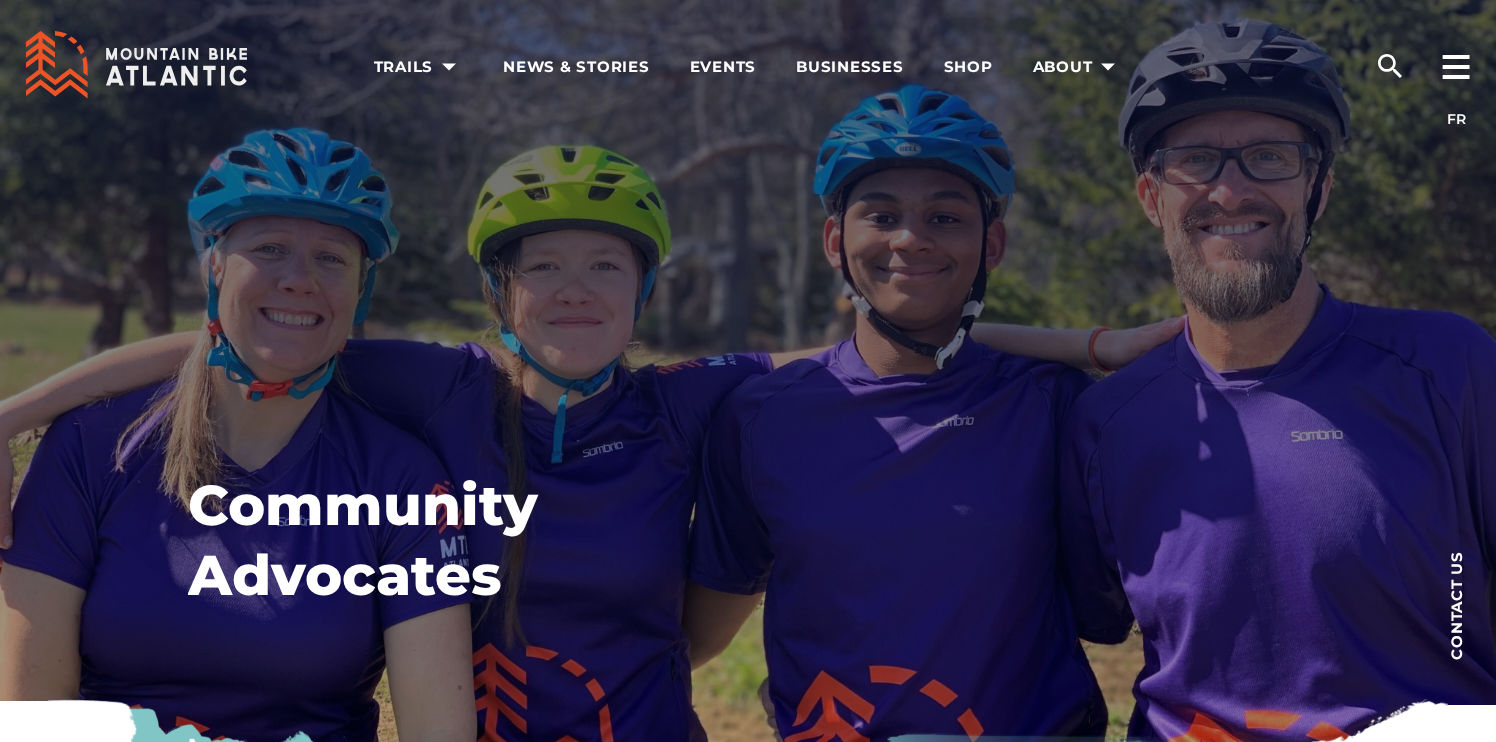 scroll, scrollTop: 0, scrollLeft: 0, axis: both 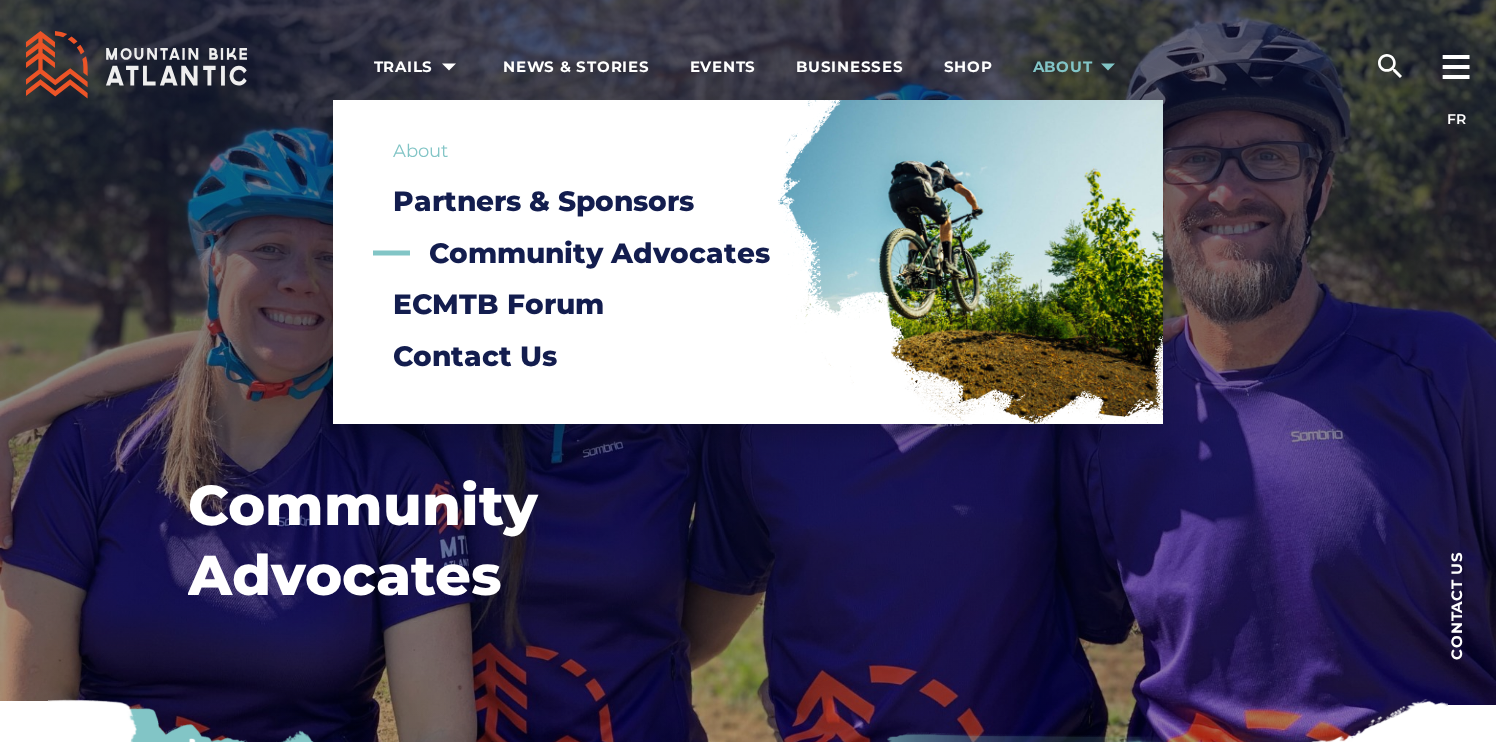 click 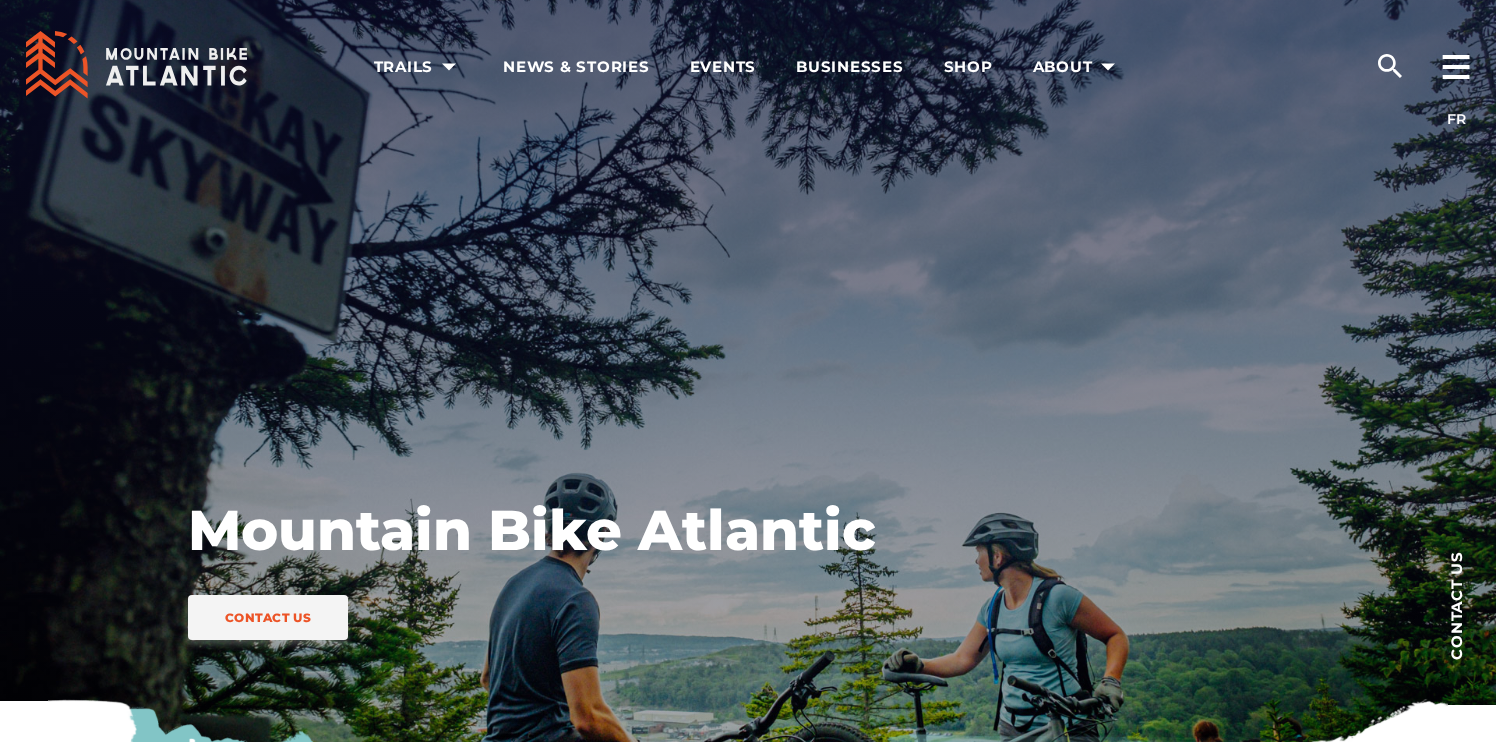 scroll, scrollTop: 0, scrollLeft: 0, axis: both 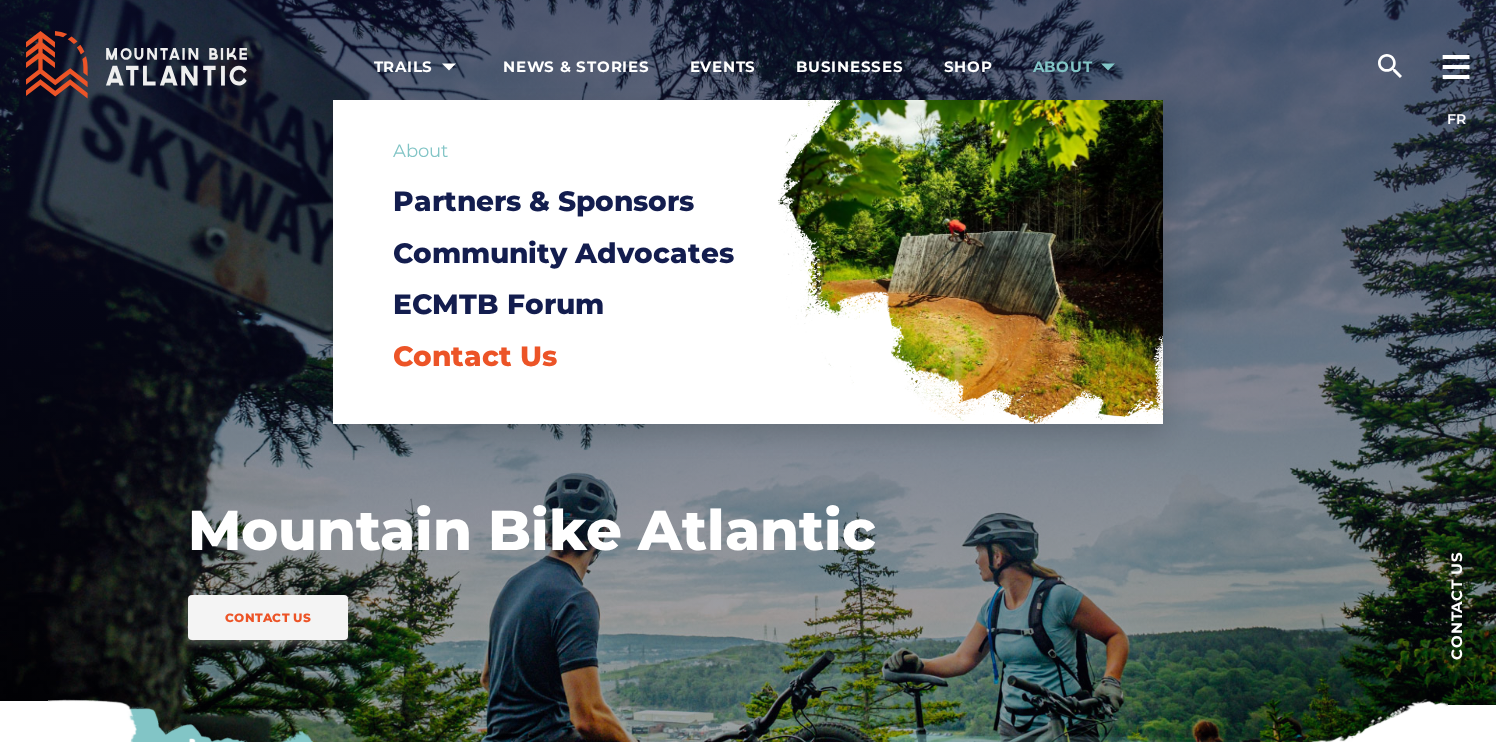 click on "Contact Us" at bounding box center (475, 356) 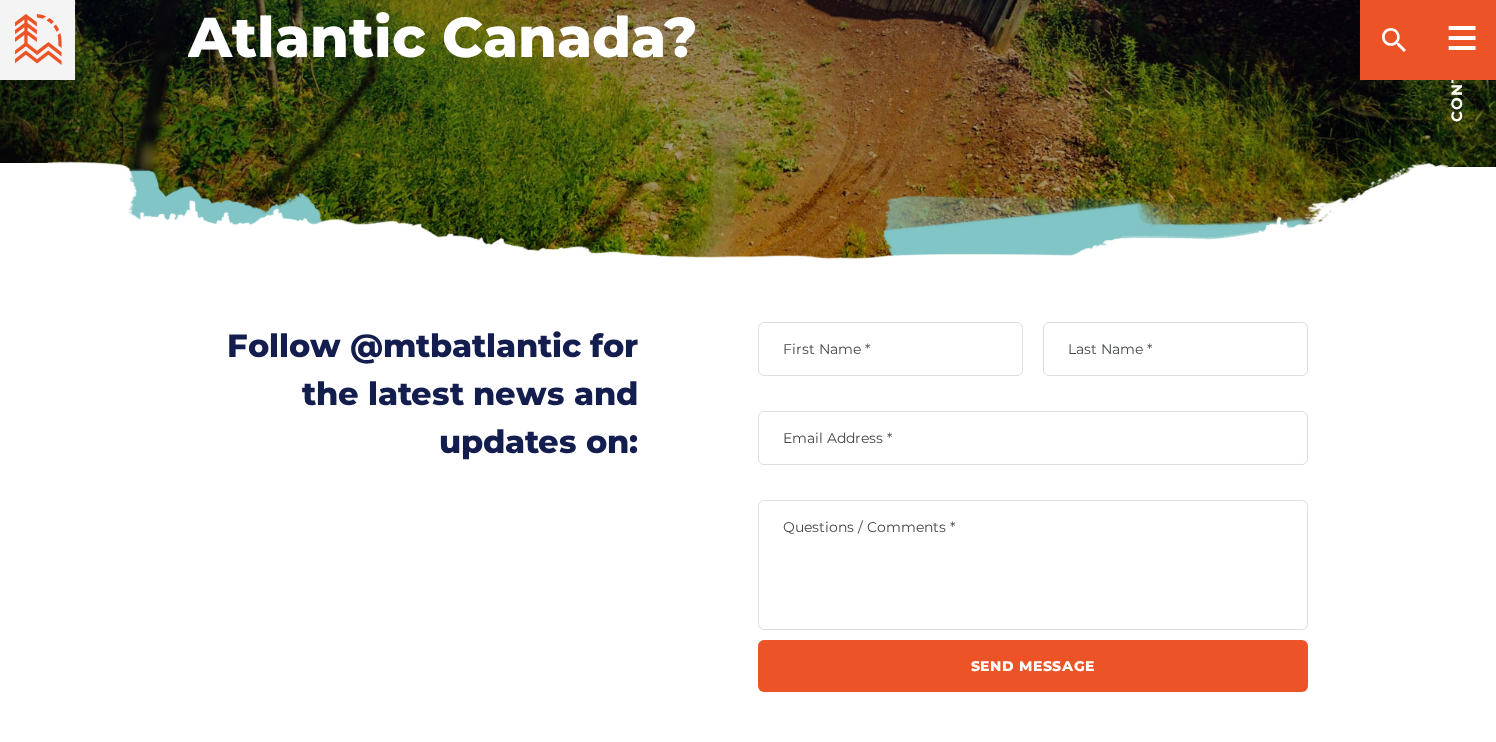 scroll, scrollTop: 544, scrollLeft: 0, axis: vertical 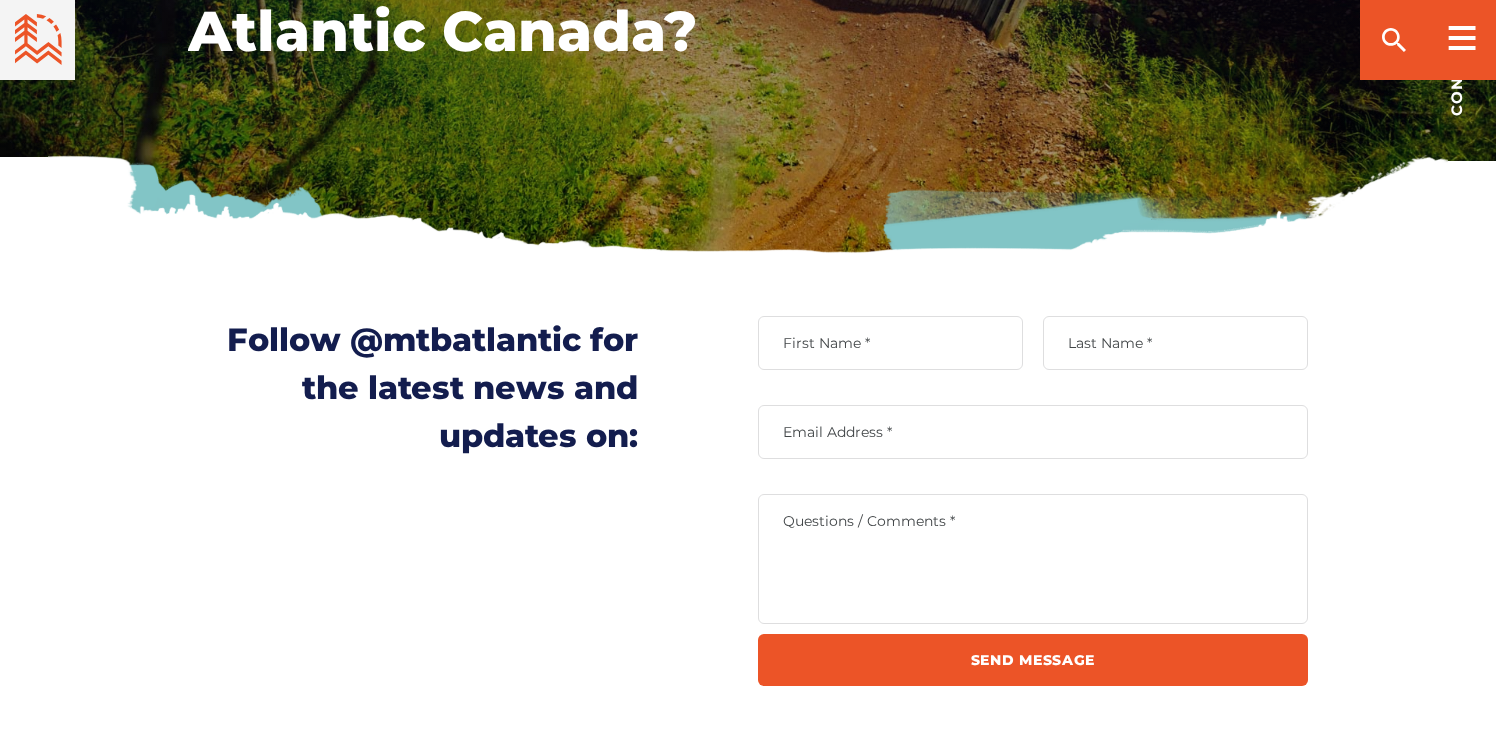 click on "First Name *" at bounding box center [890, 343] 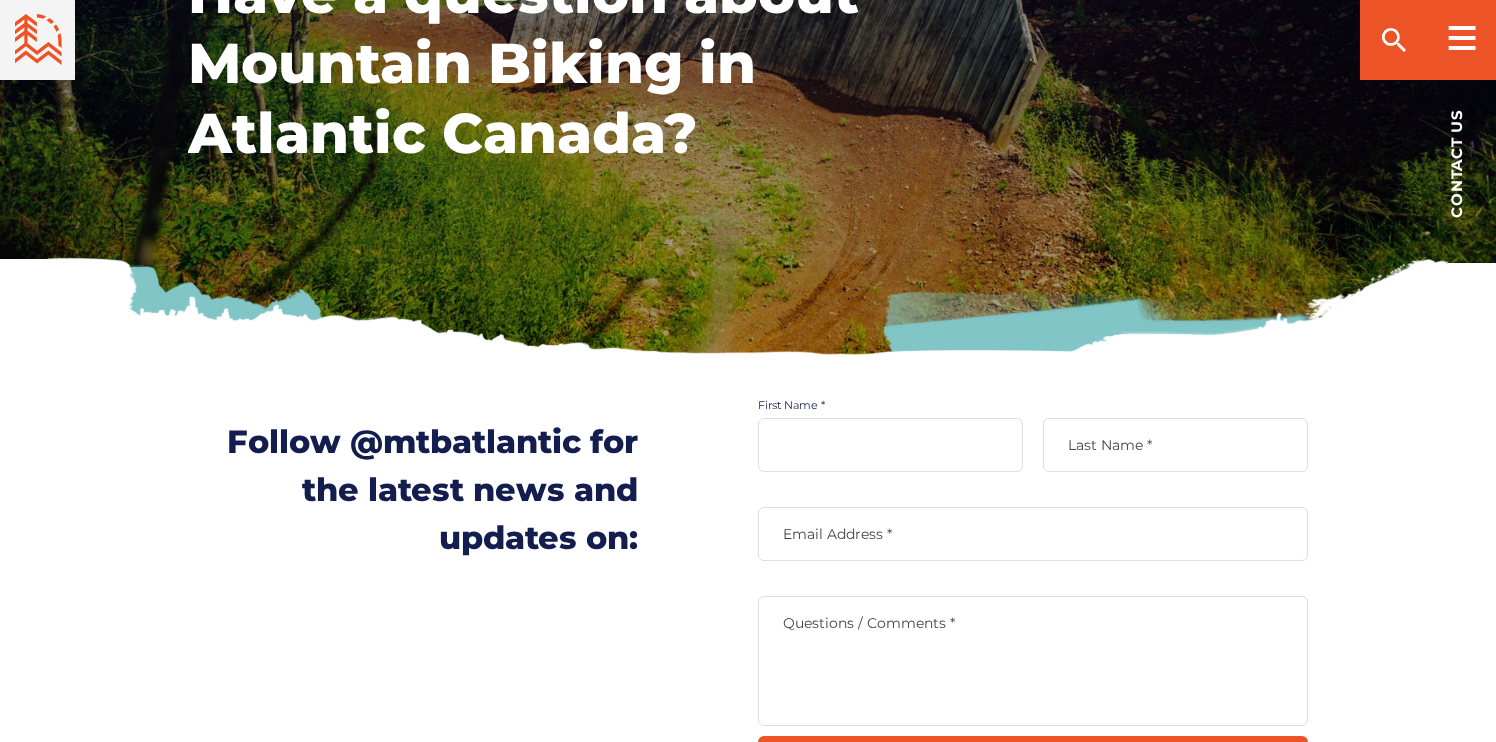 scroll, scrollTop: 440, scrollLeft: 0, axis: vertical 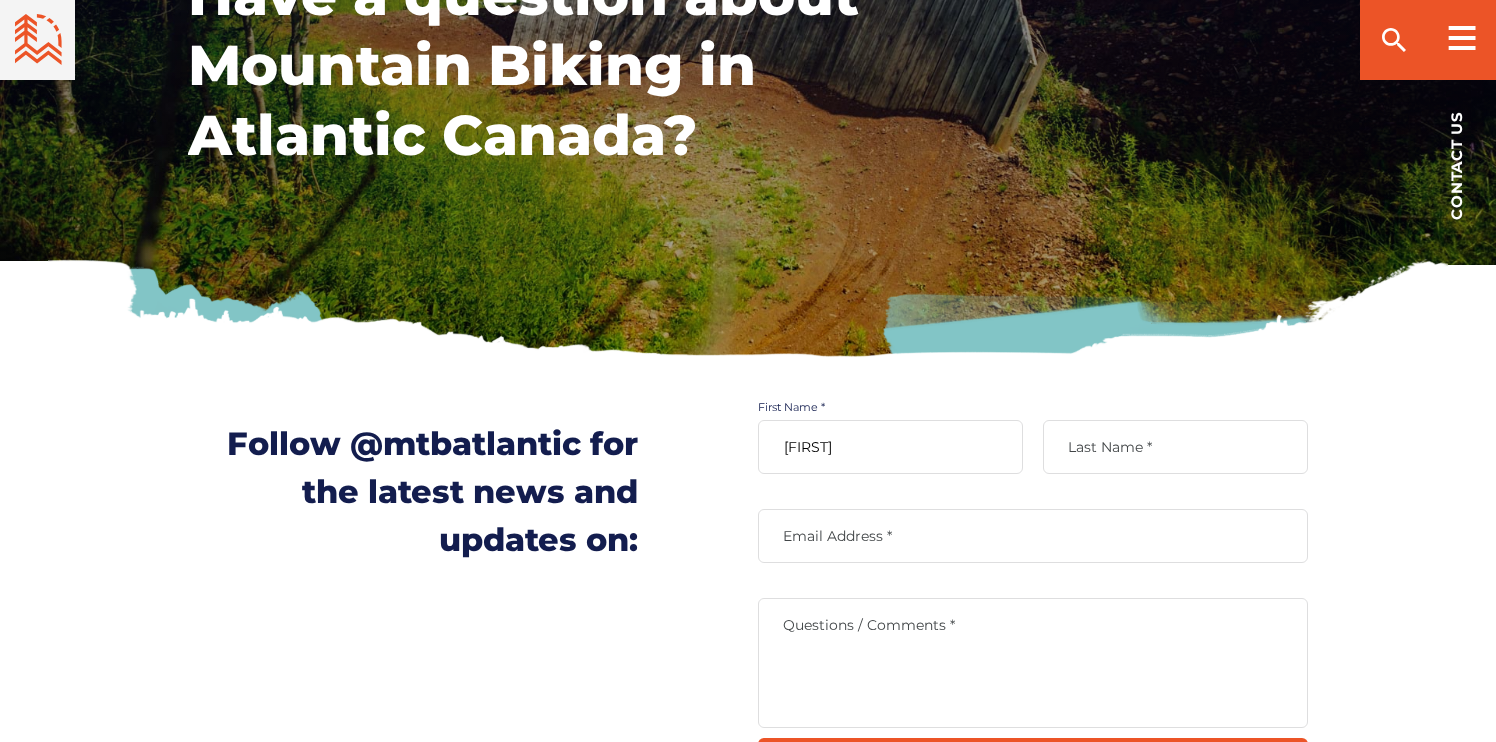 type on "Travis" 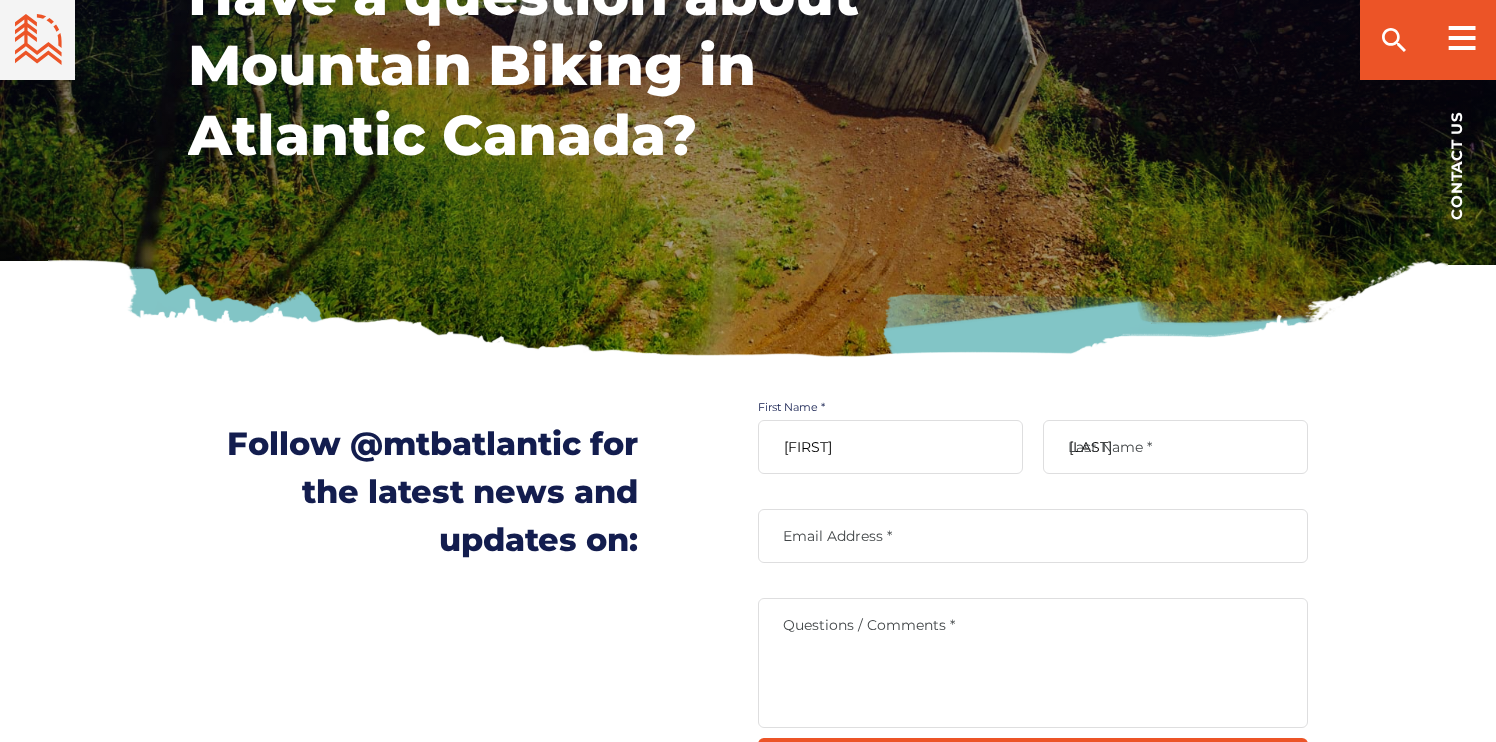 type on "travis.reill@gmail.com" 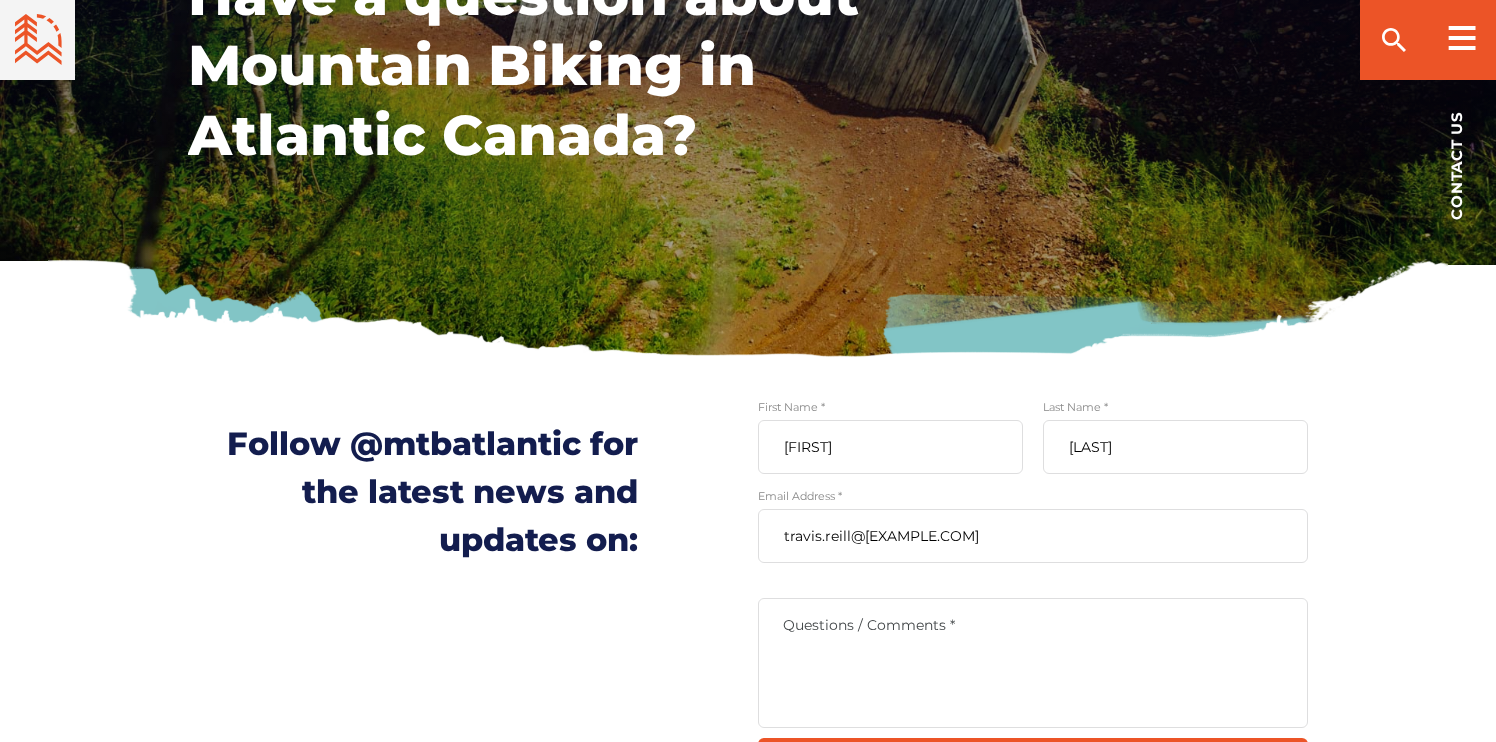 click on "Questions / Comments *" at bounding box center (1033, 625) 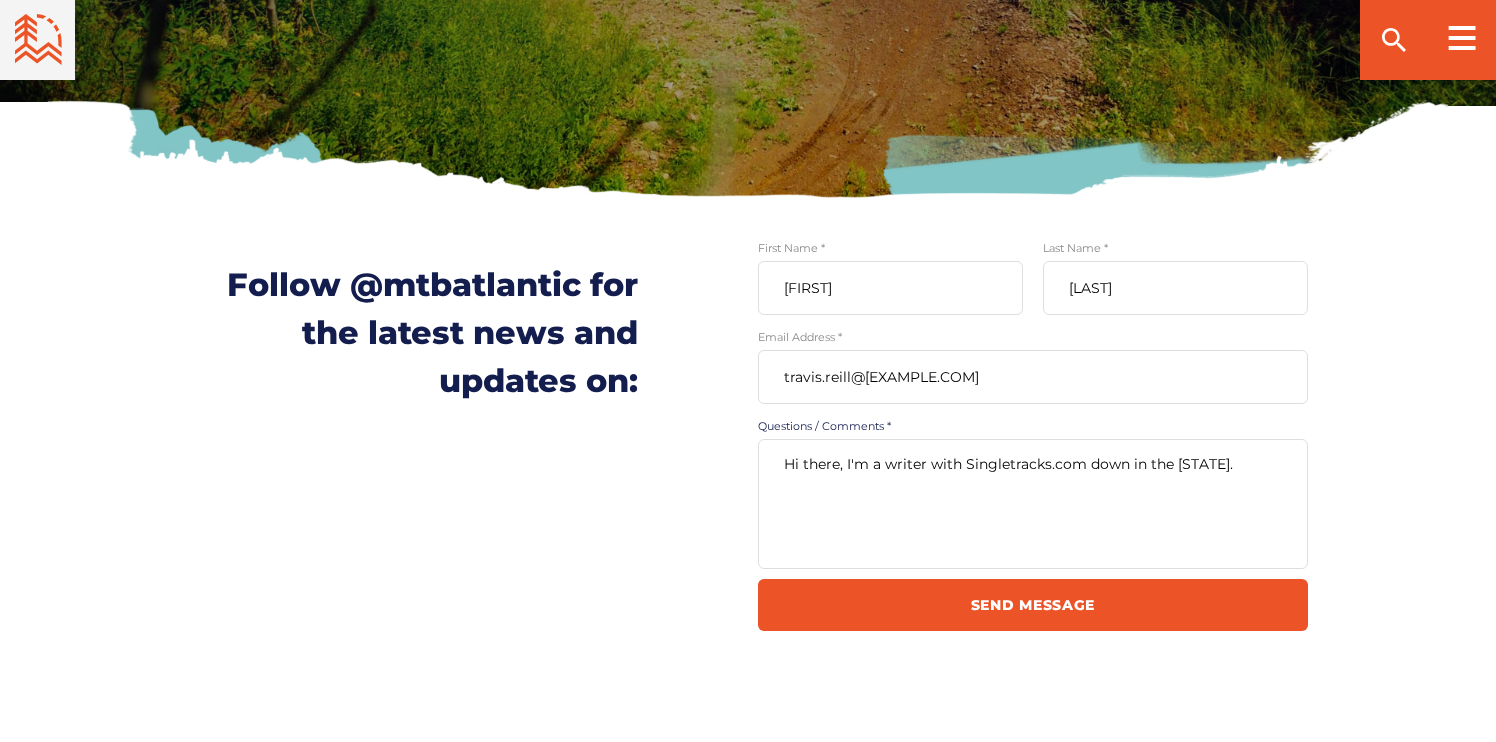 scroll, scrollTop: 549, scrollLeft: 0, axis: vertical 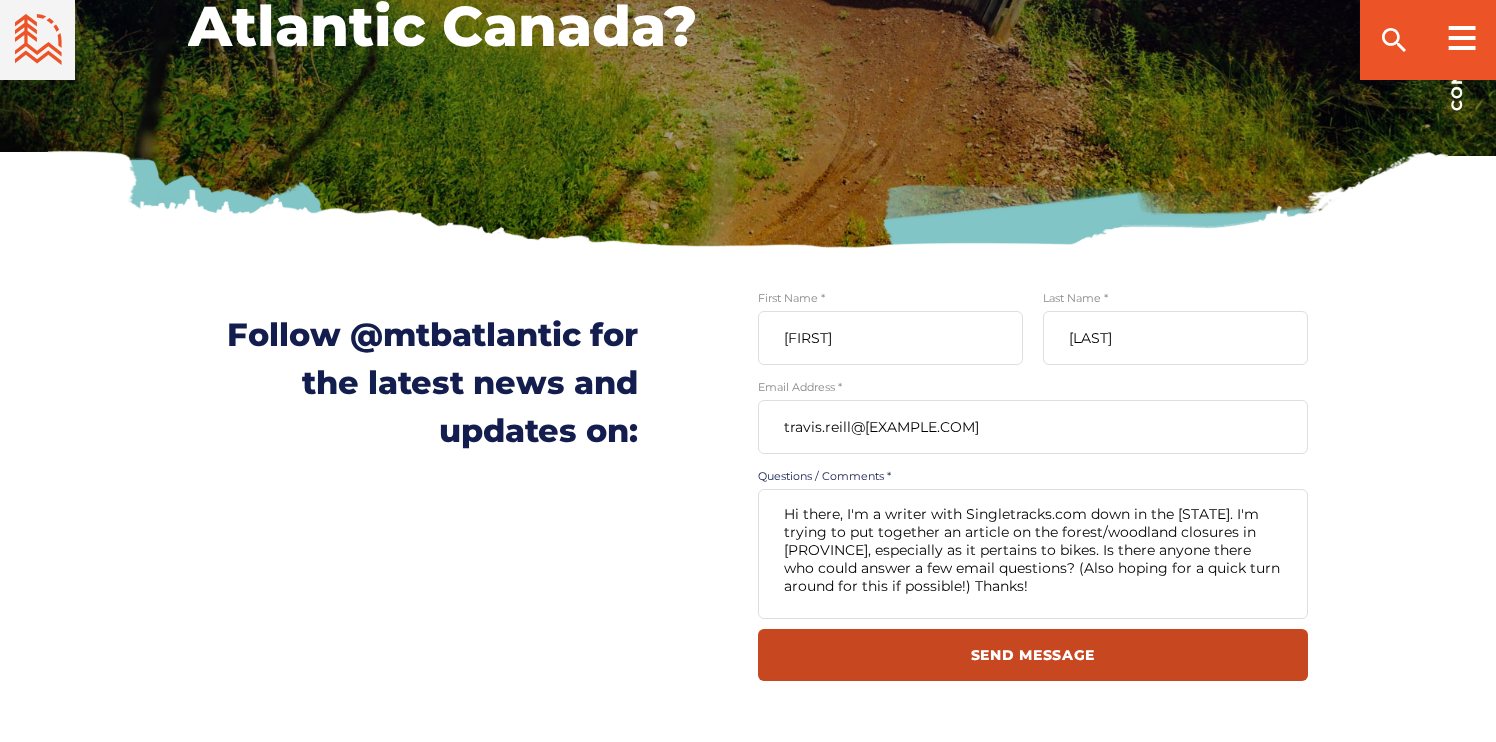 type on "Hi there, I'm a writer with Singletracks.com down in the states. I'm trying to put together an article on the forest/woodland closures in Nova Scotia, especially as it pertains to bikes. Is there anyone there who could answer a few email questions? (Also hoping for a quick turn around for this if possible!) Thanks!" 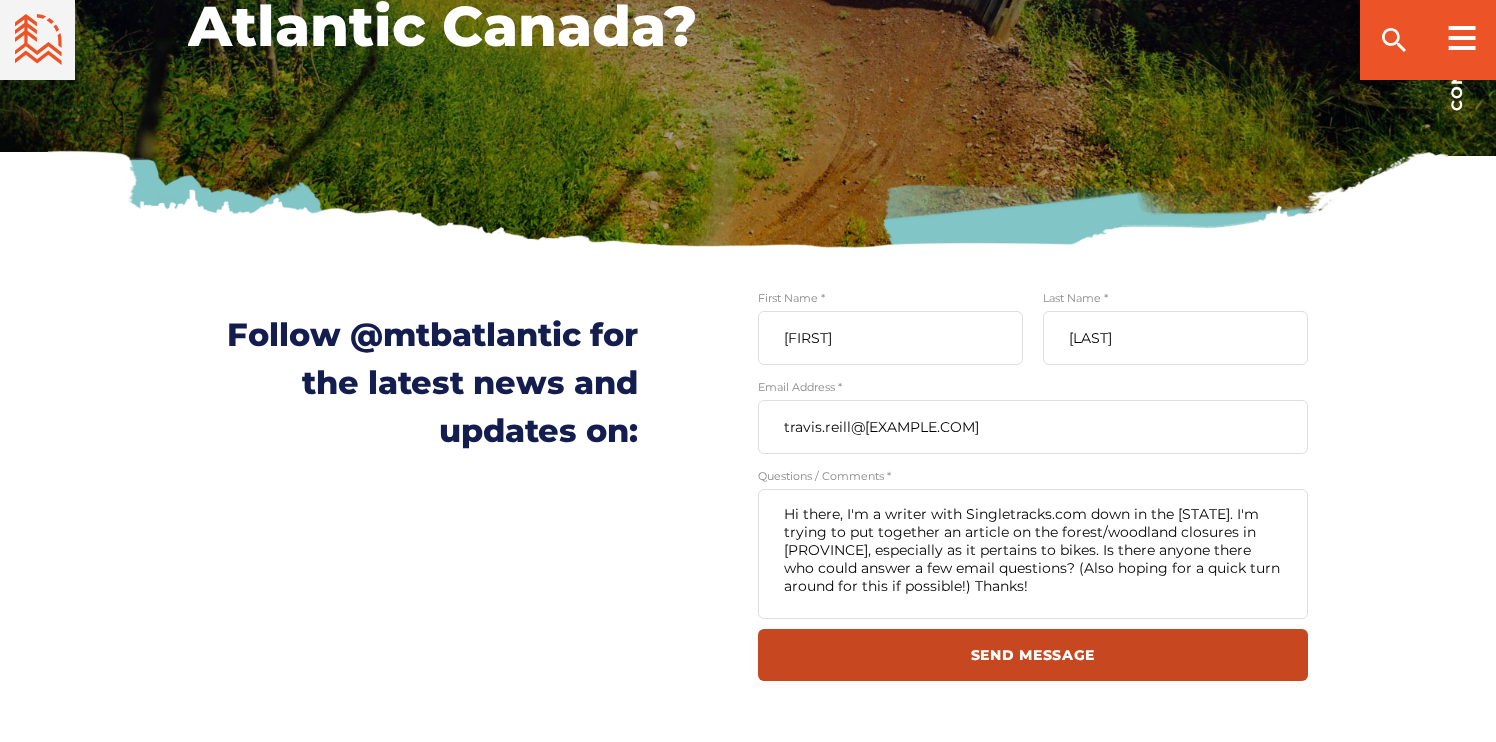 click on "Send Message" at bounding box center [1033, 655] 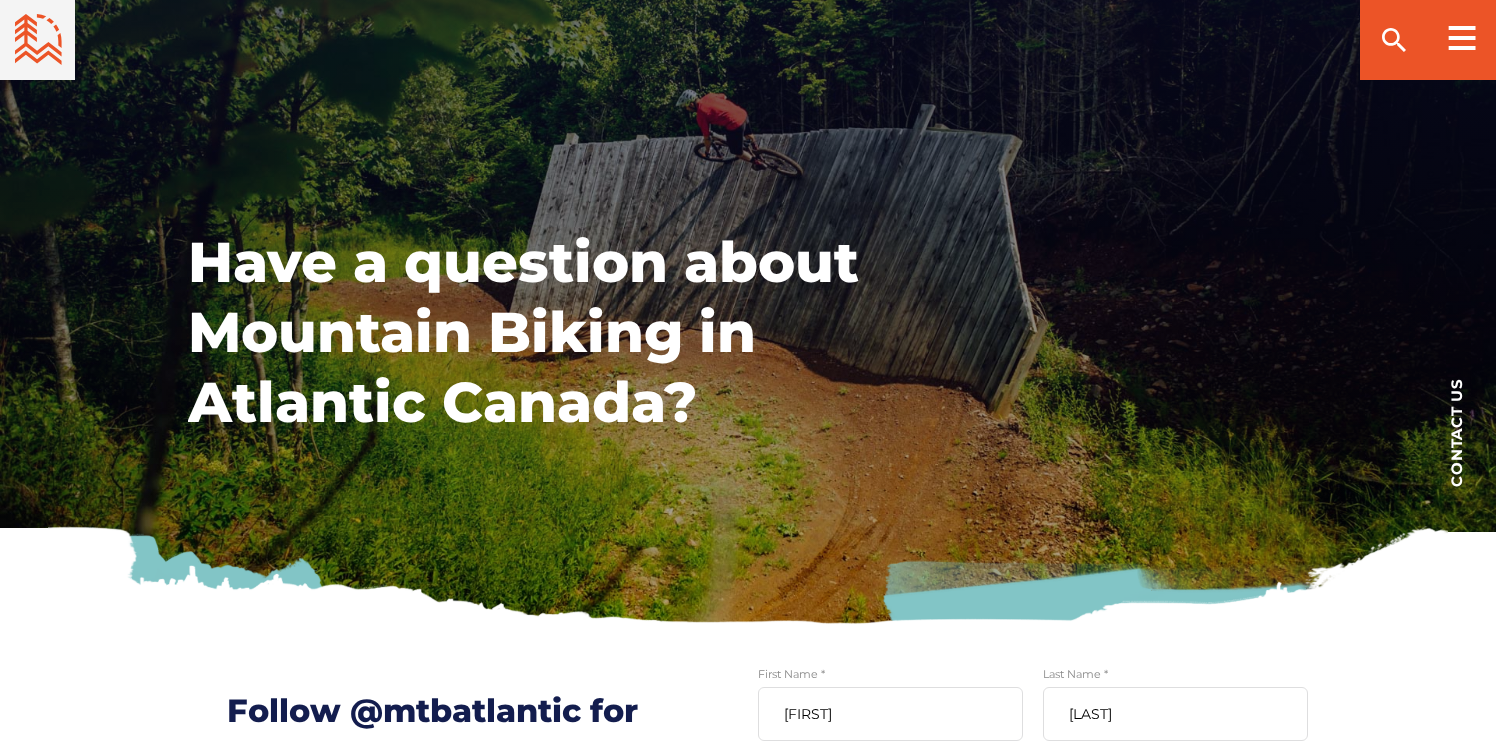 scroll, scrollTop: 0, scrollLeft: 0, axis: both 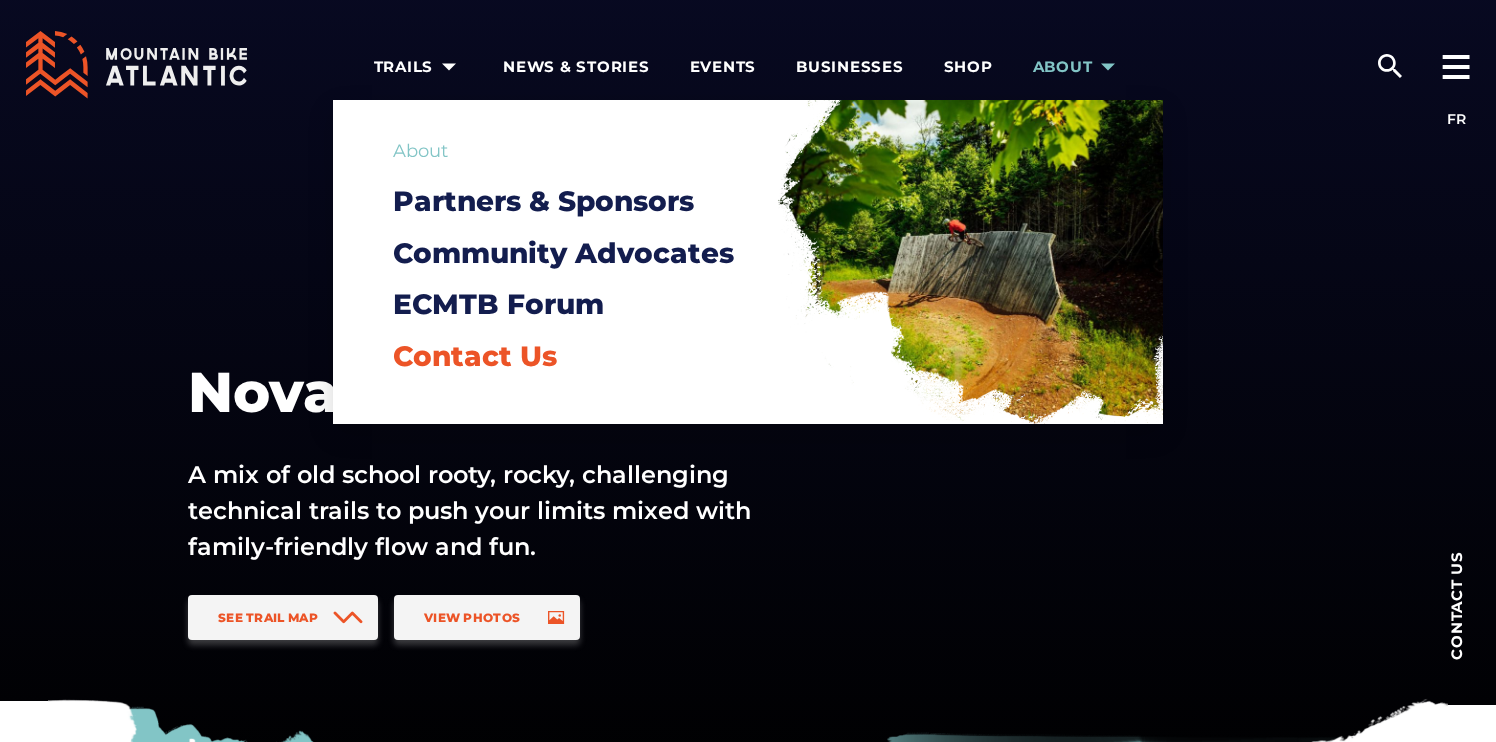 click on "Contact Us" at bounding box center [475, 356] 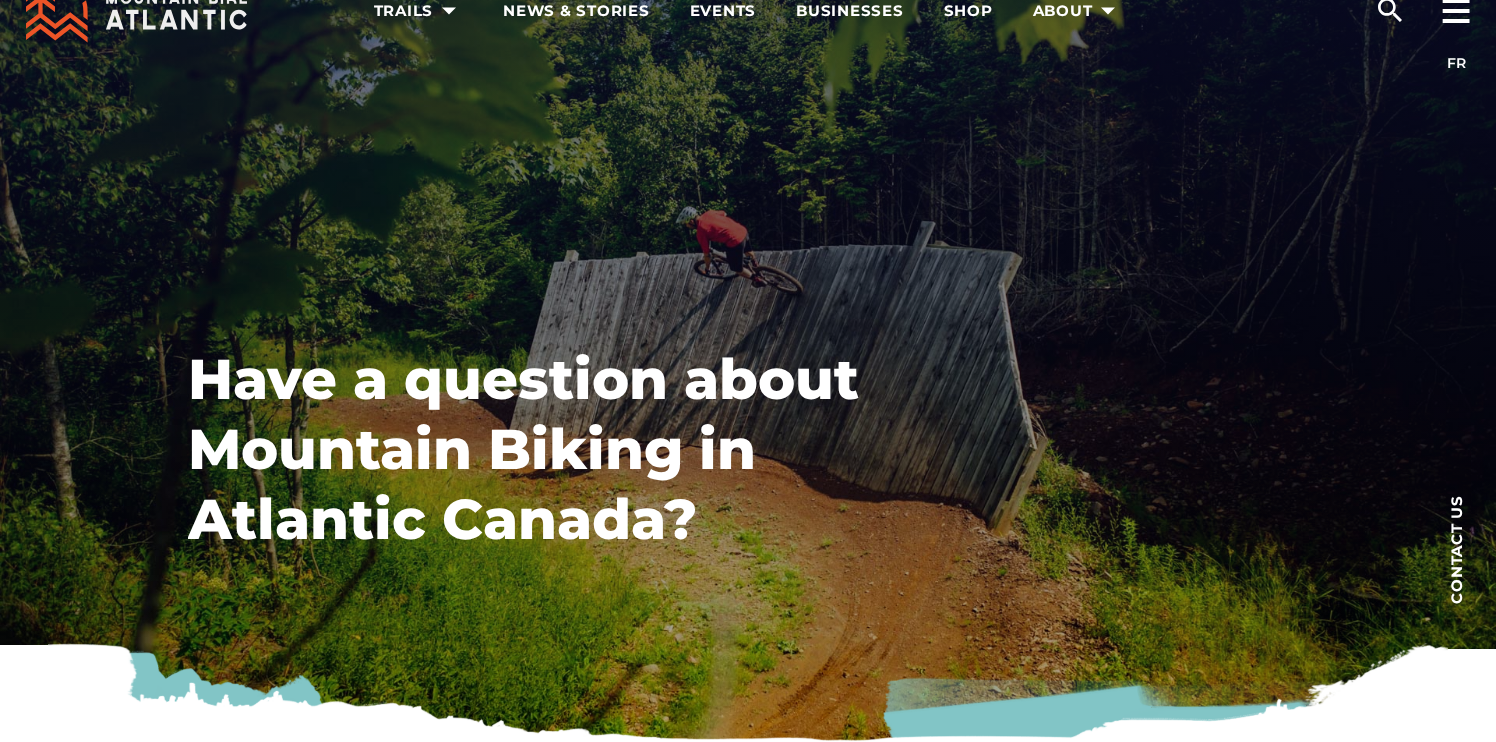 scroll, scrollTop: 0, scrollLeft: 0, axis: both 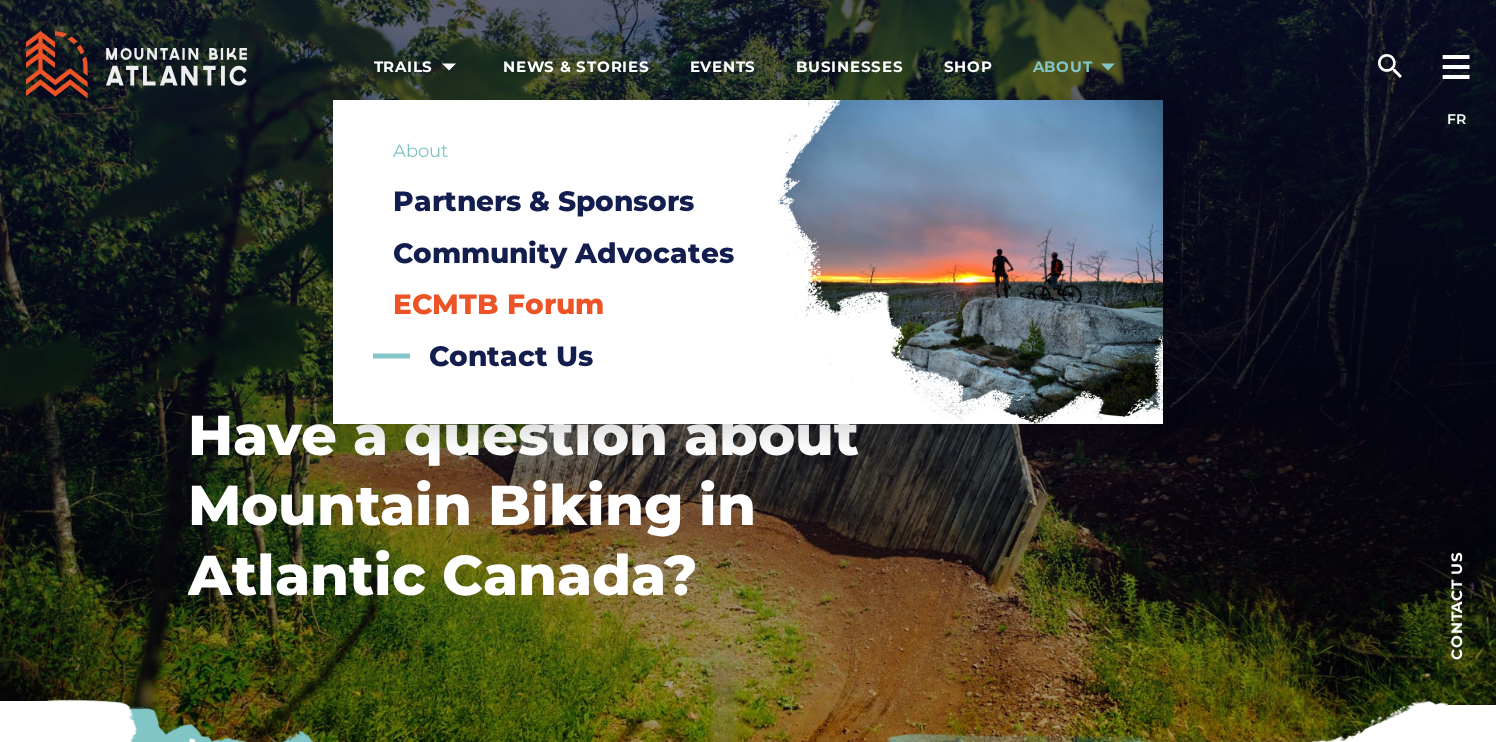 click on "ECMTB Forum" at bounding box center (498, 304) 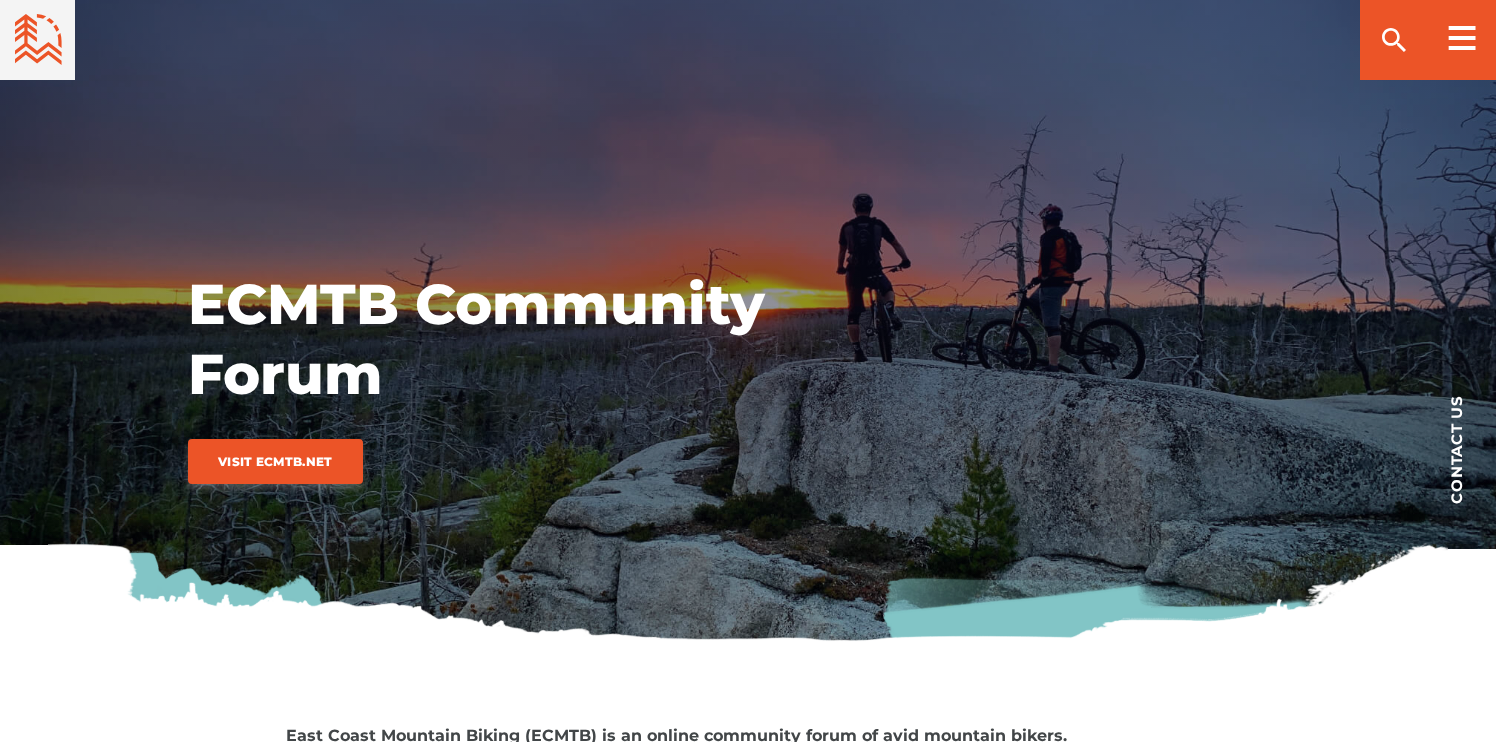 scroll, scrollTop: 166, scrollLeft: 0, axis: vertical 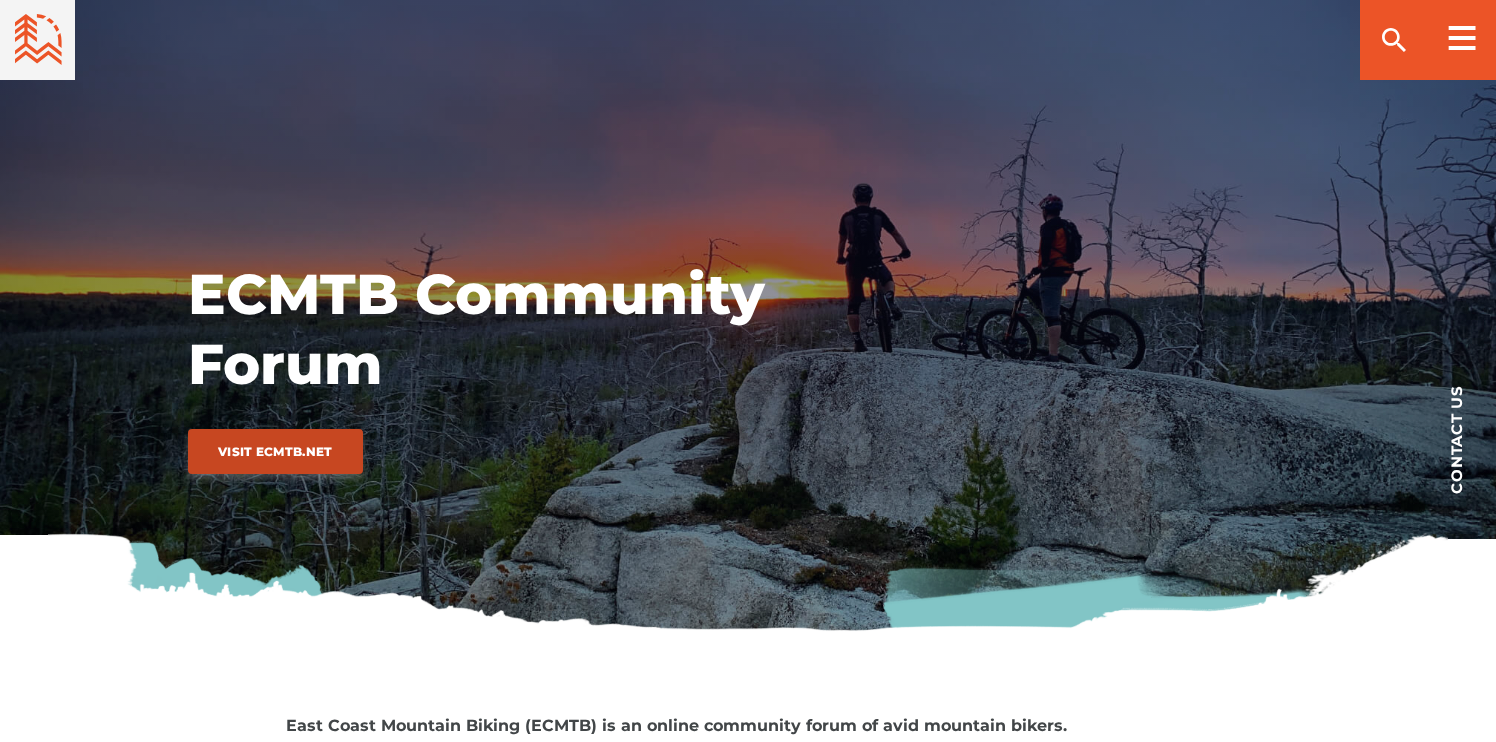 click on "Visit ECMTB.net" at bounding box center (275, 451) 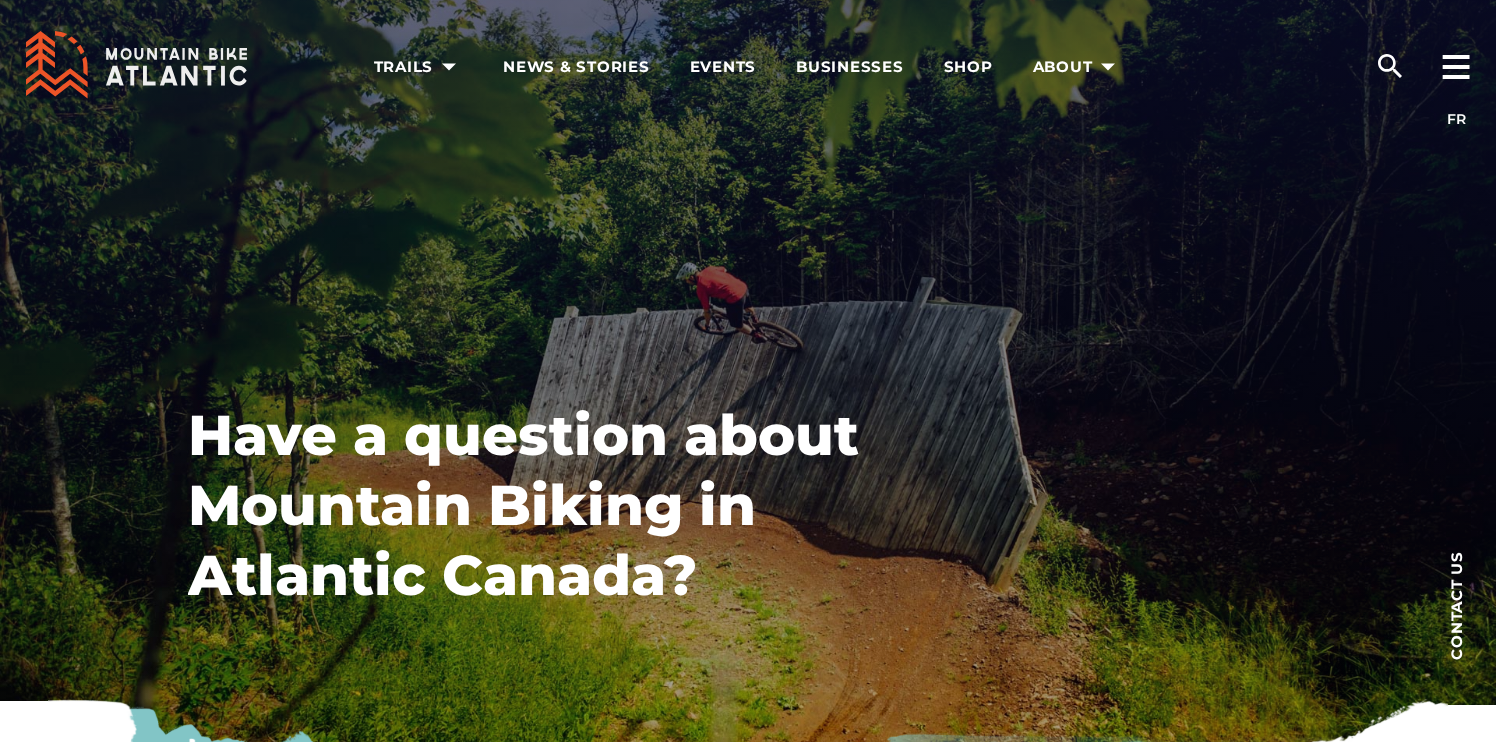 scroll, scrollTop: 0, scrollLeft: 0, axis: both 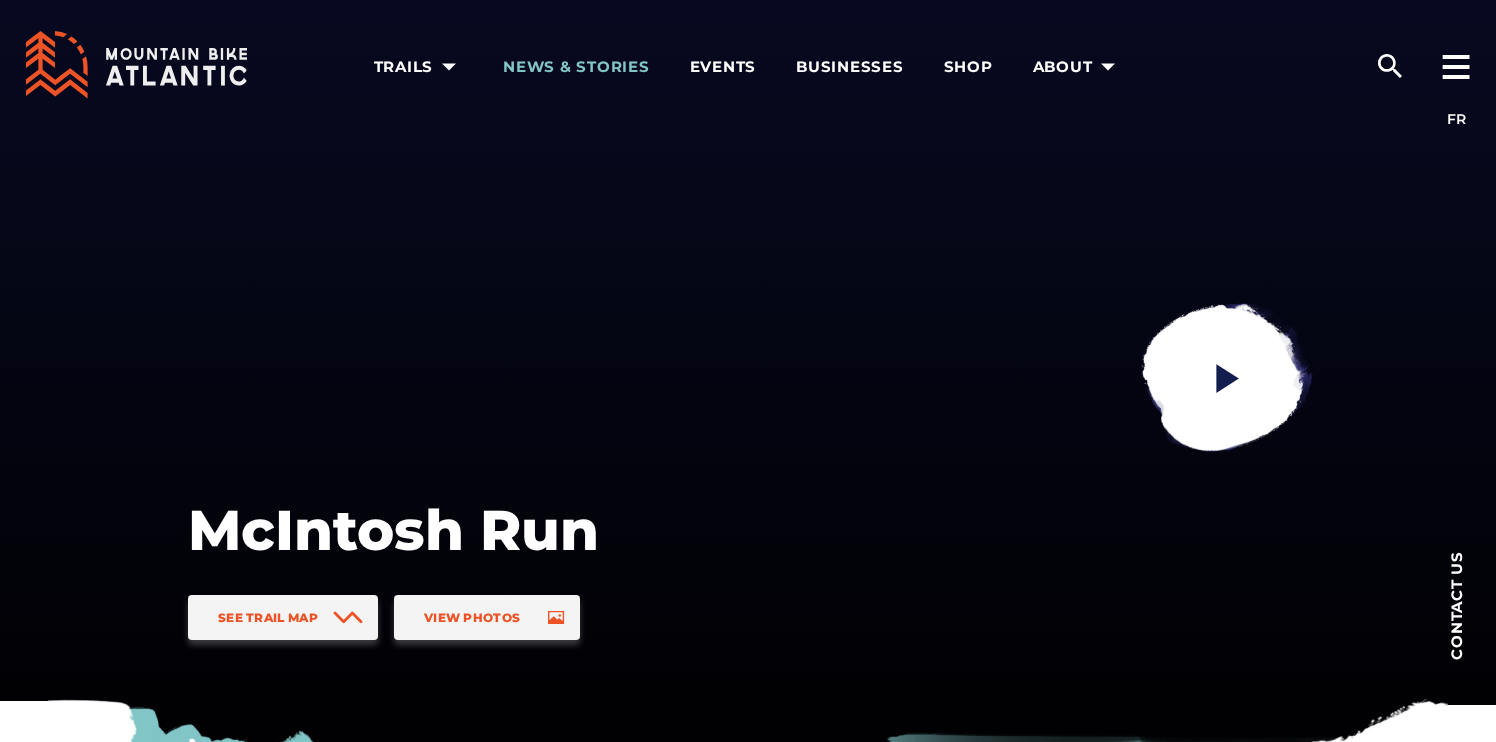 click on "News & Stories" at bounding box center (576, 67) 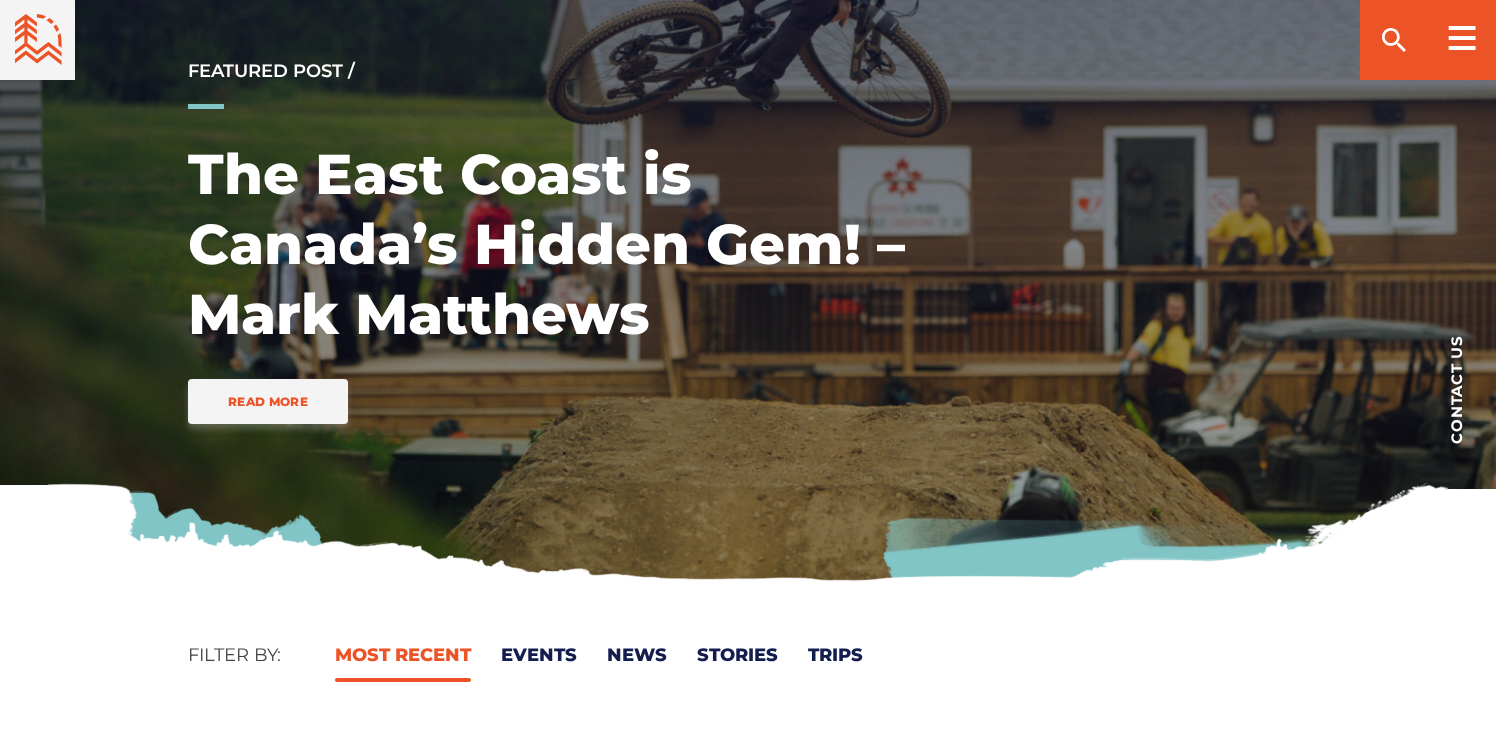 scroll, scrollTop: 214, scrollLeft: 0, axis: vertical 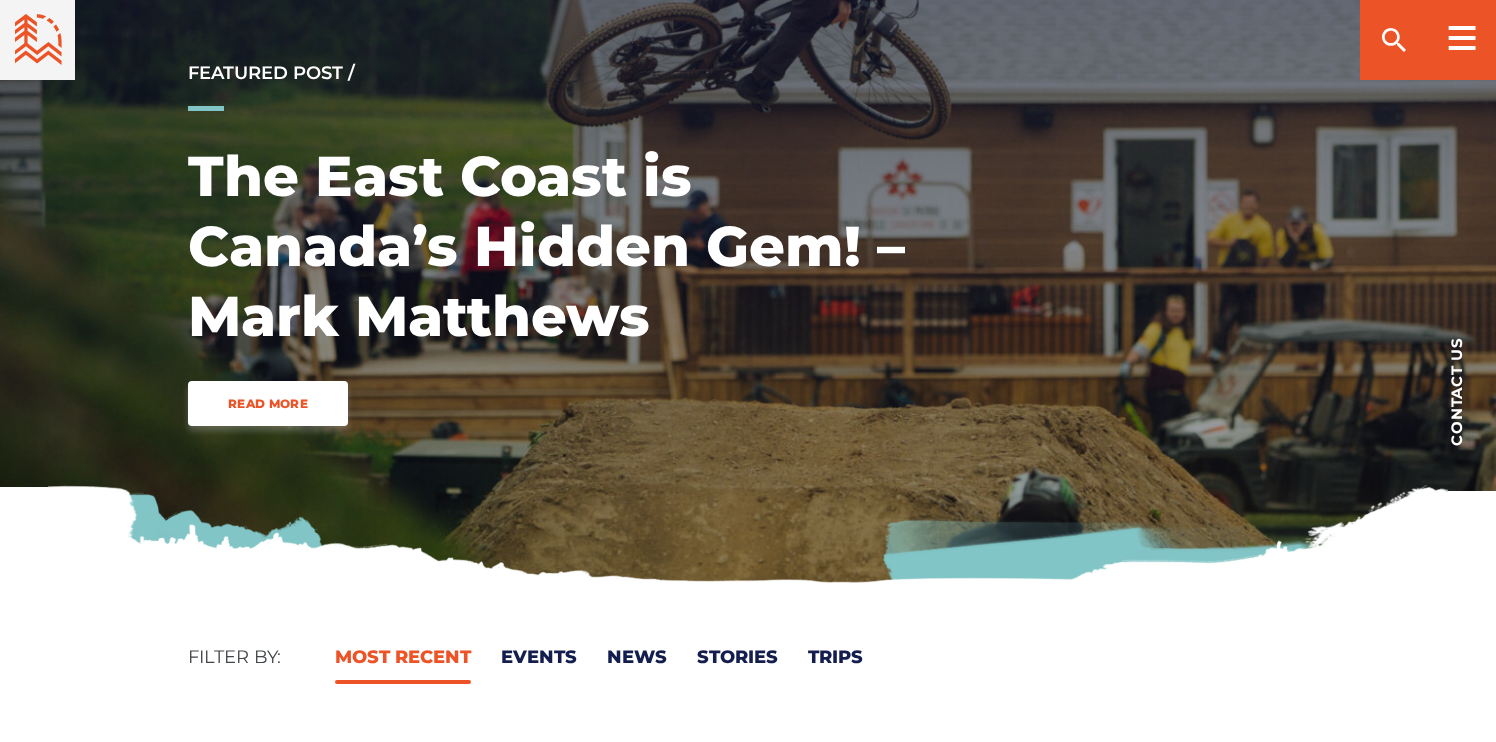 click on "Read More" at bounding box center [268, 403] 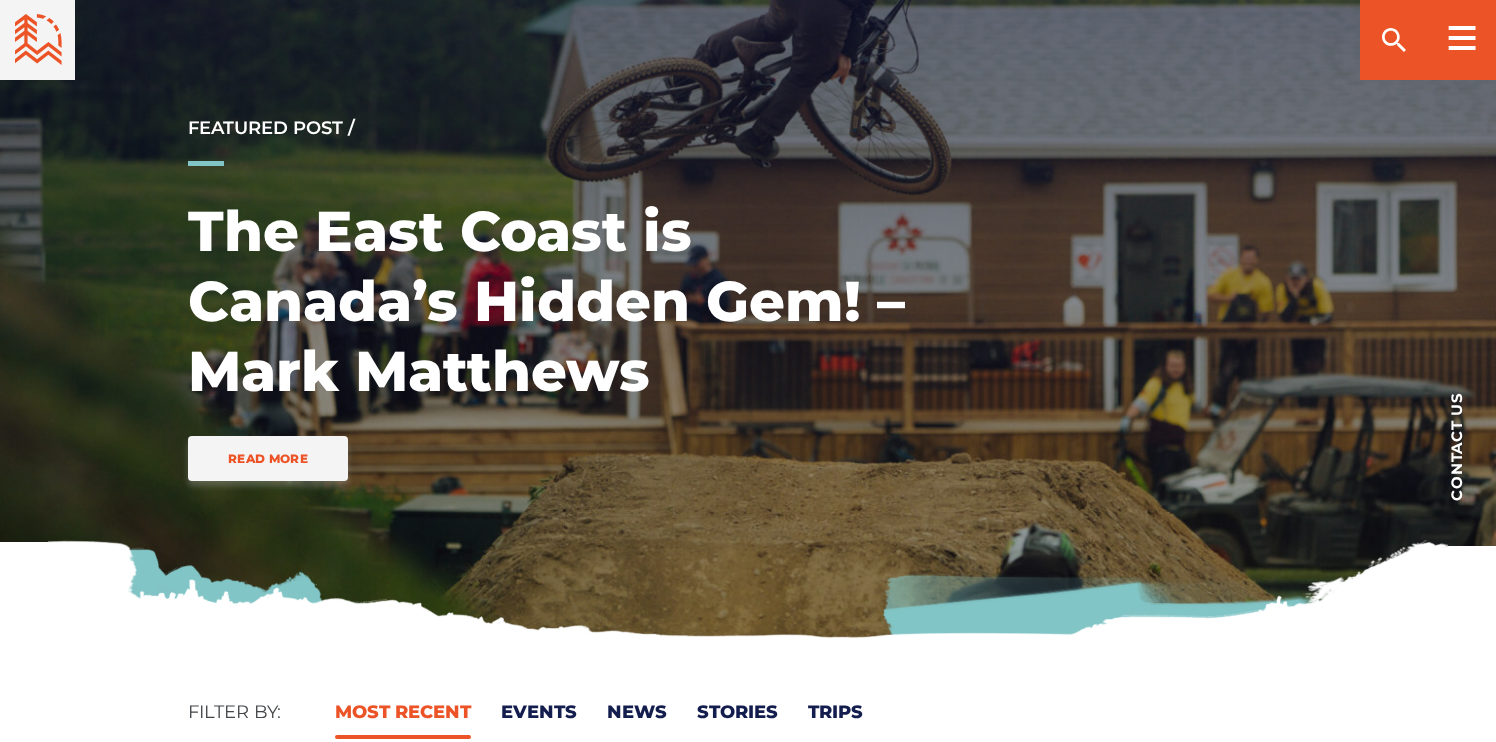 scroll, scrollTop: 152, scrollLeft: 0, axis: vertical 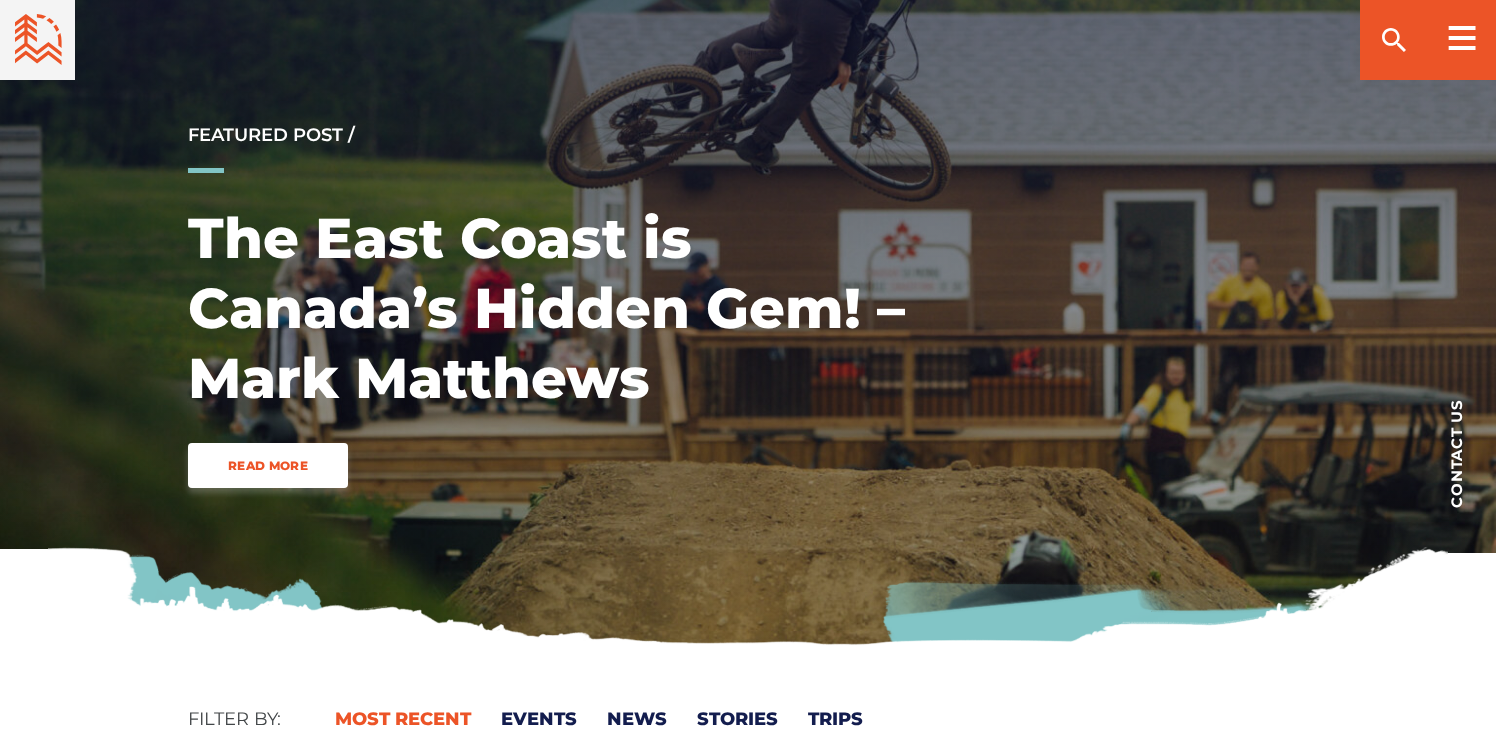 click on "Read More" at bounding box center (268, 465) 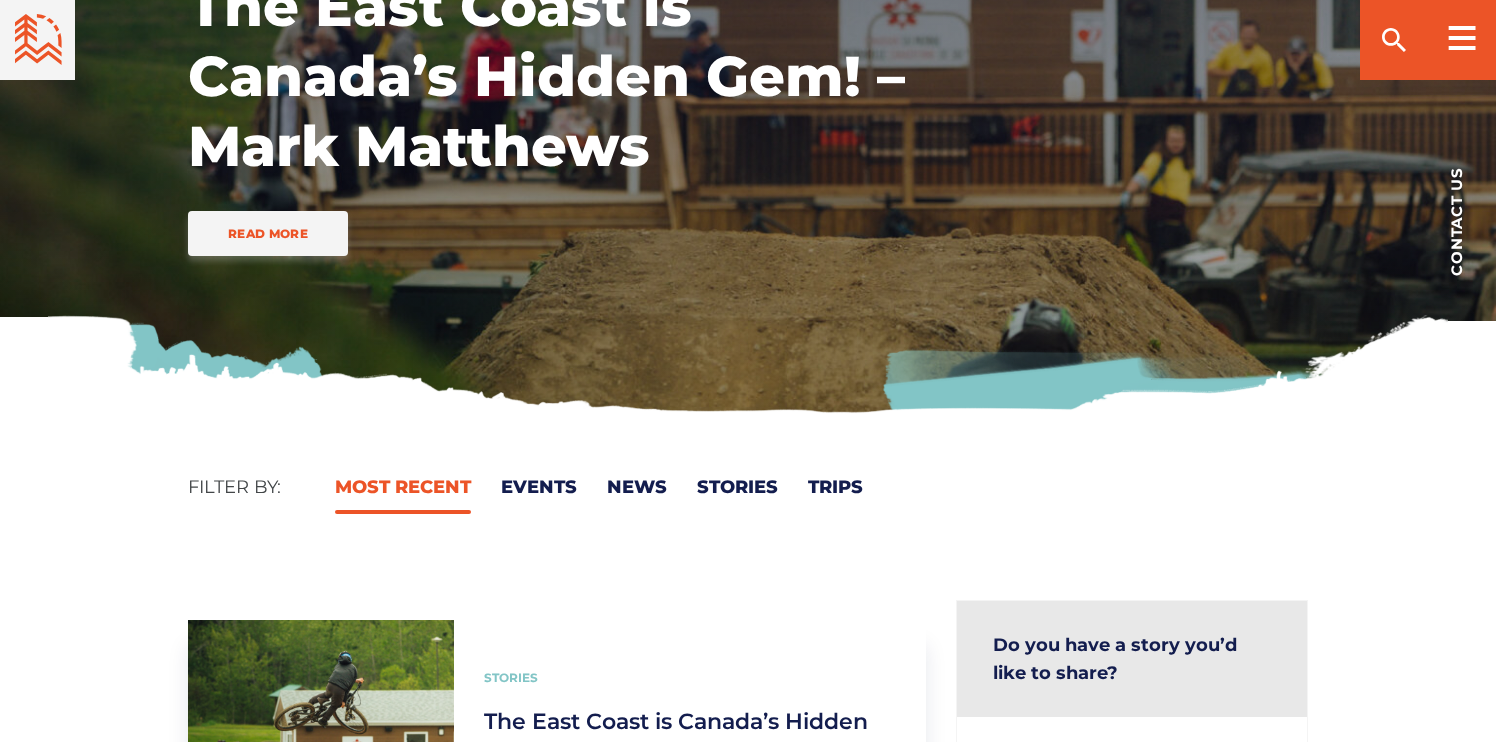 scroll, scrollTop: 354, scrollLeft: 0, axis: vertical 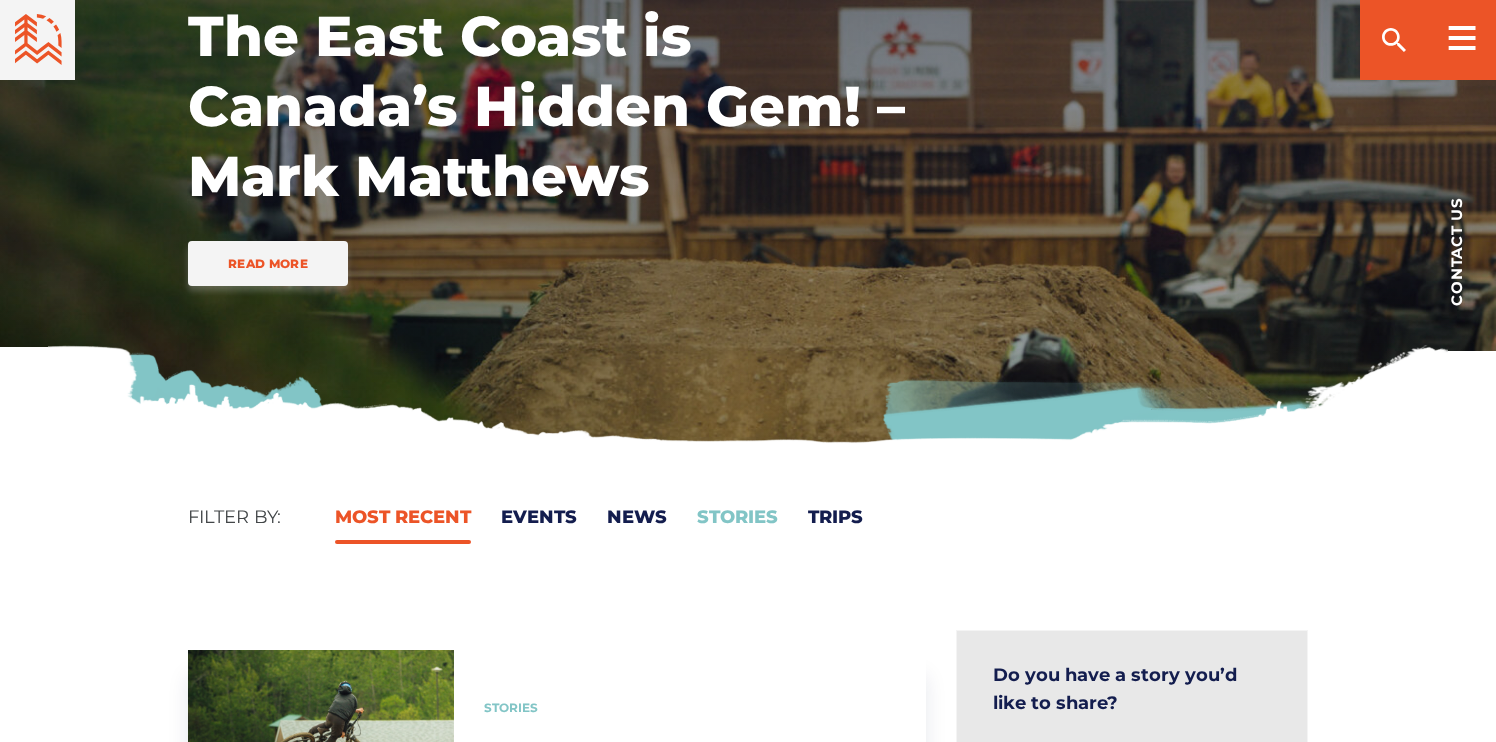 click on "Stories" at bounding box center (737, 517) 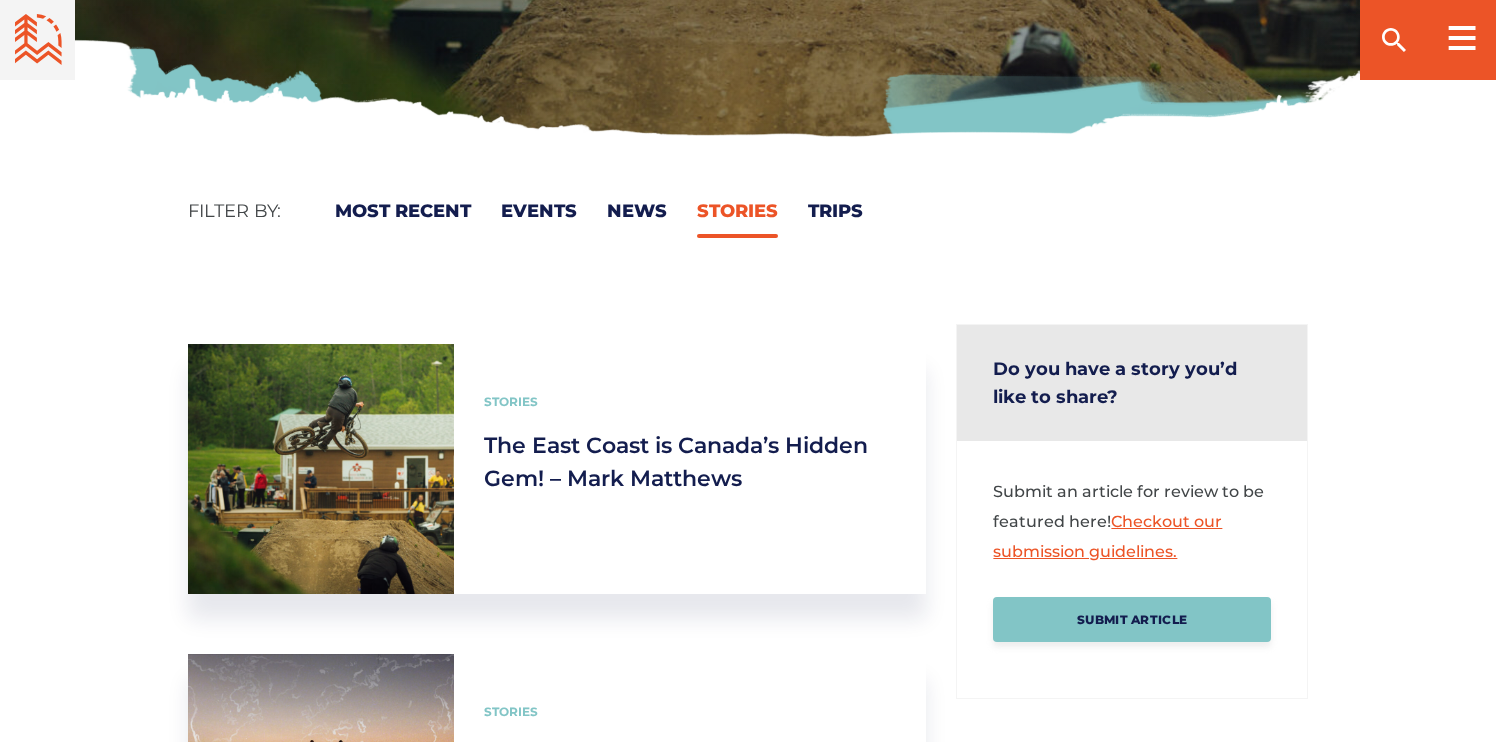 scroll, scrollTop: 0, scrollLeft: 0, axis: both 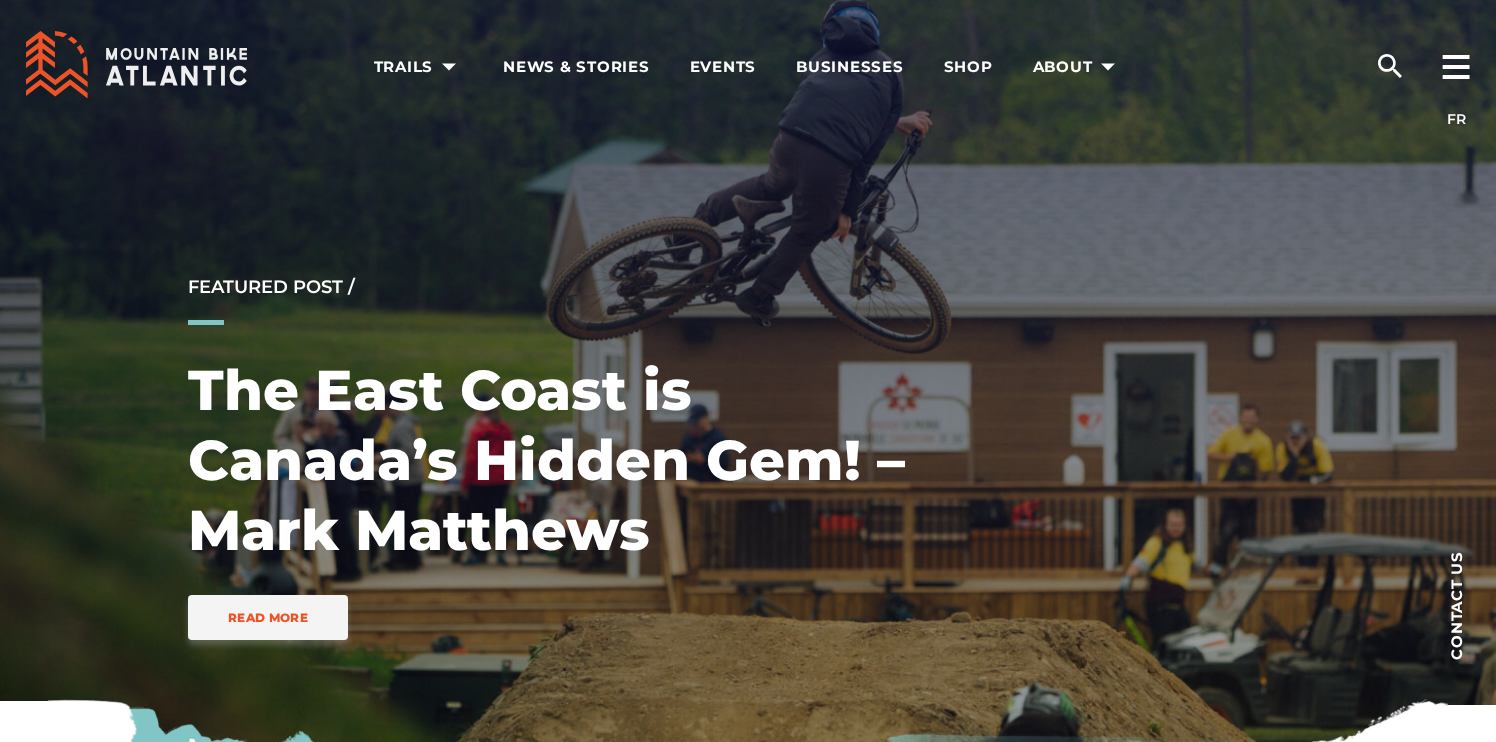 click 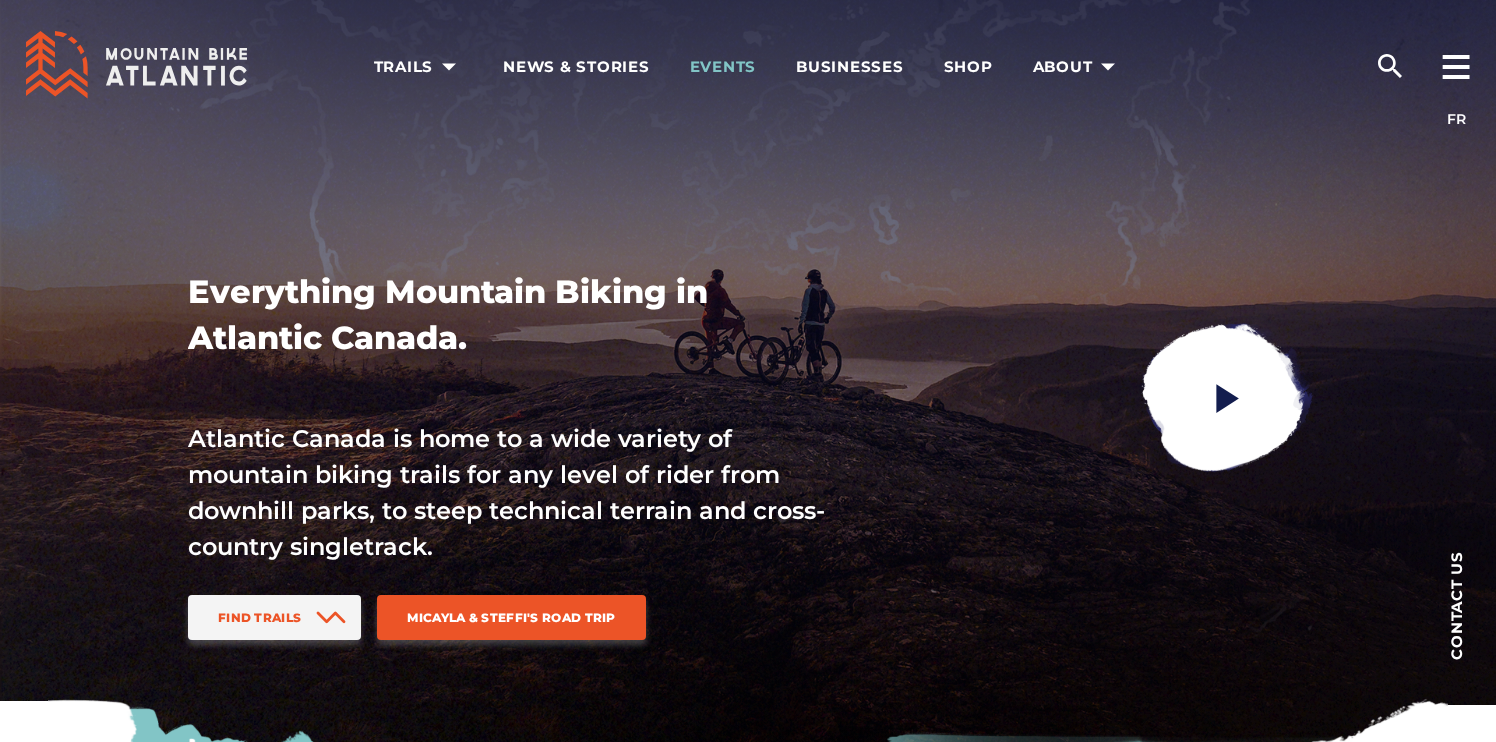 scroll, scrollTop: 0, scrollLeft: 0, axis: both 